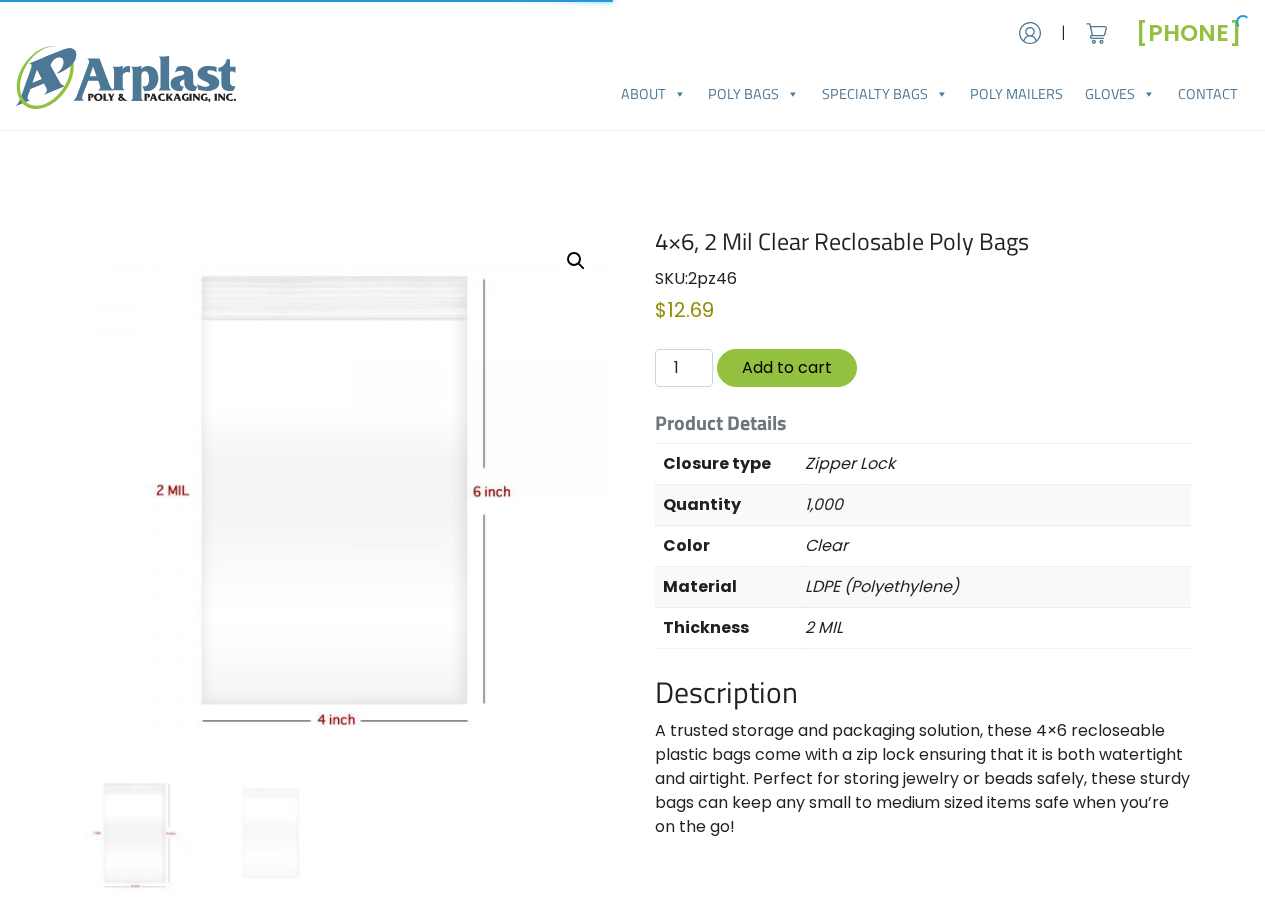 scroll, scrollTop: 0, scrollLeft: 0, axis: both 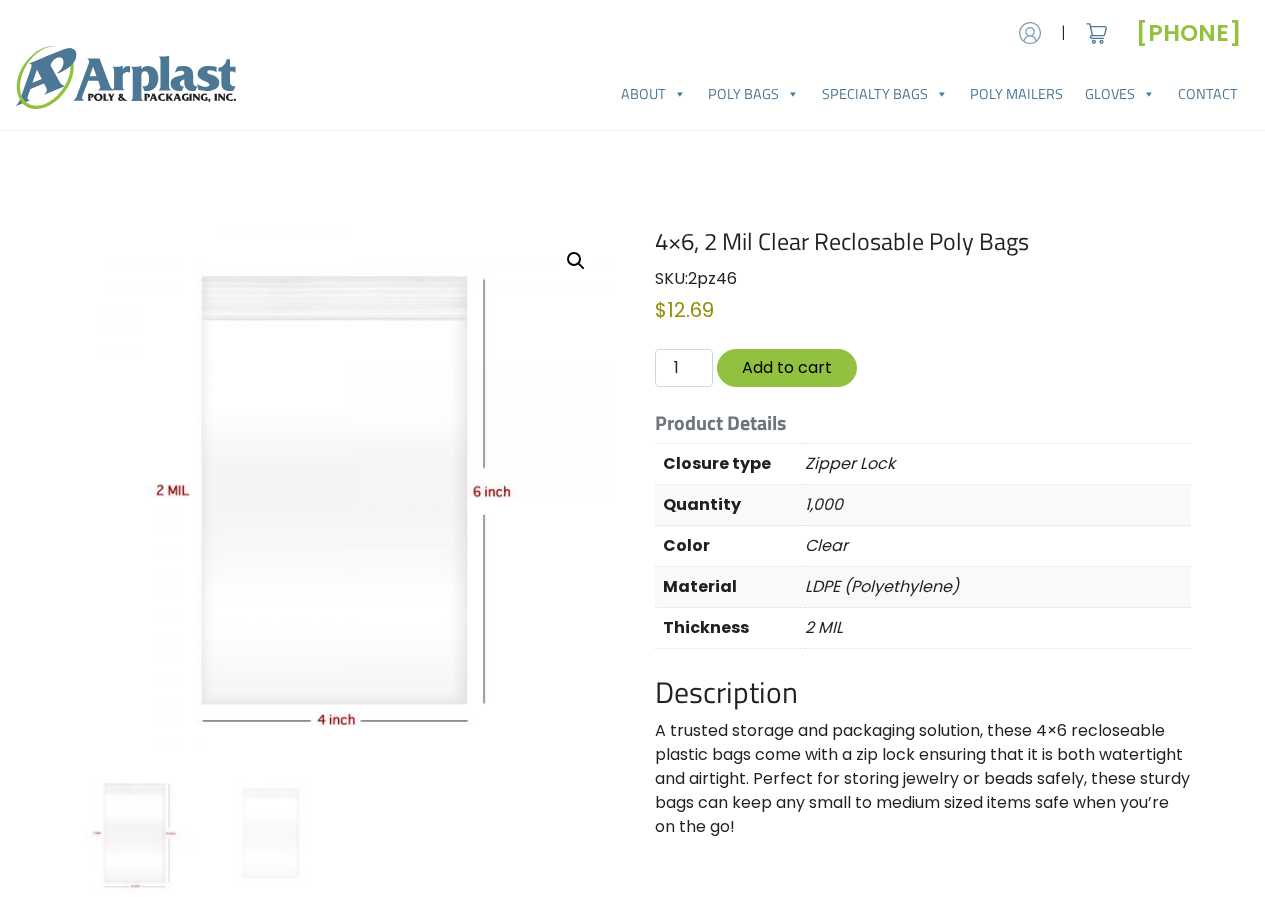 click at bounding box center [1030, 33] 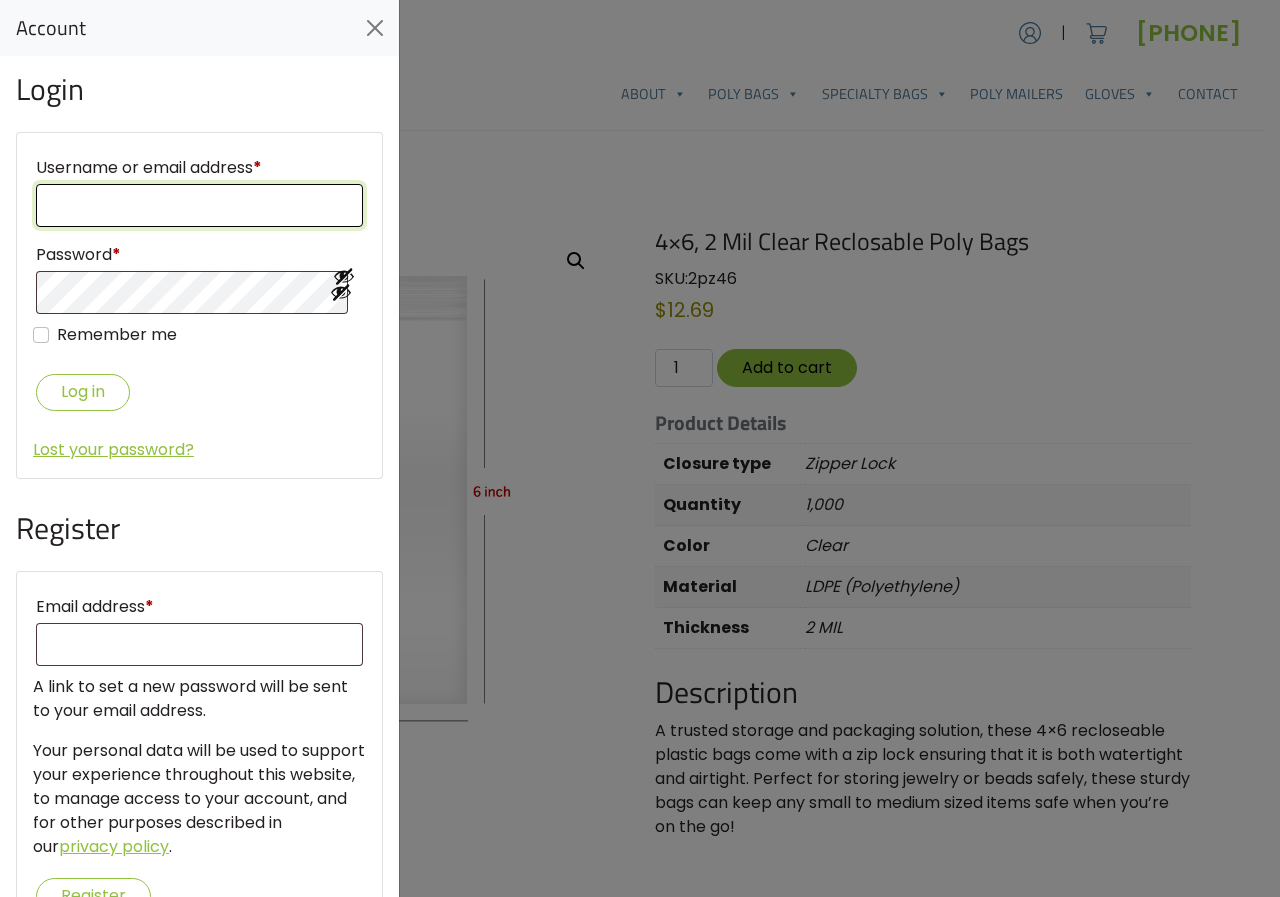 click on "Username or email address  *" at bounding box center [199, 205] 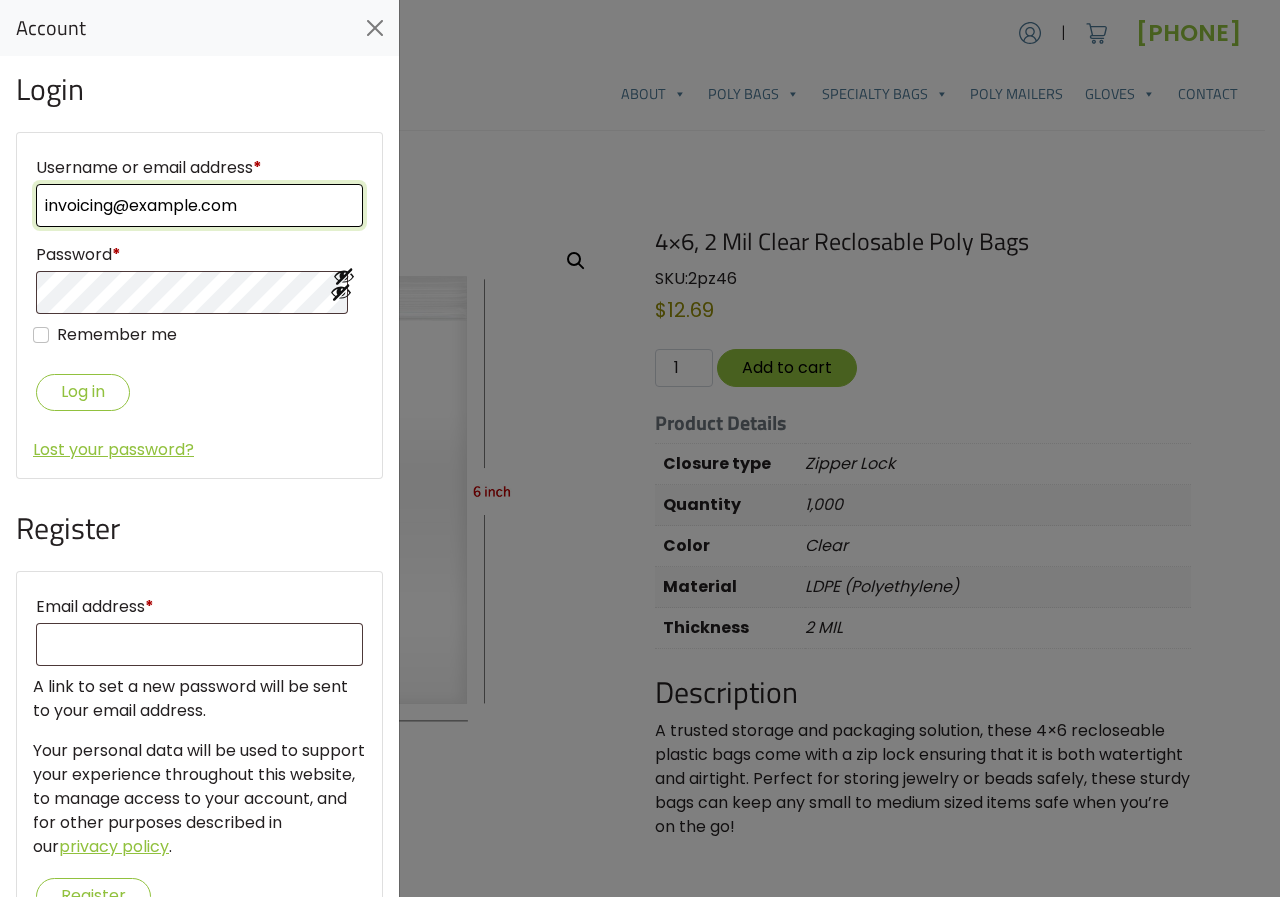 type on "invoicing@example.com" 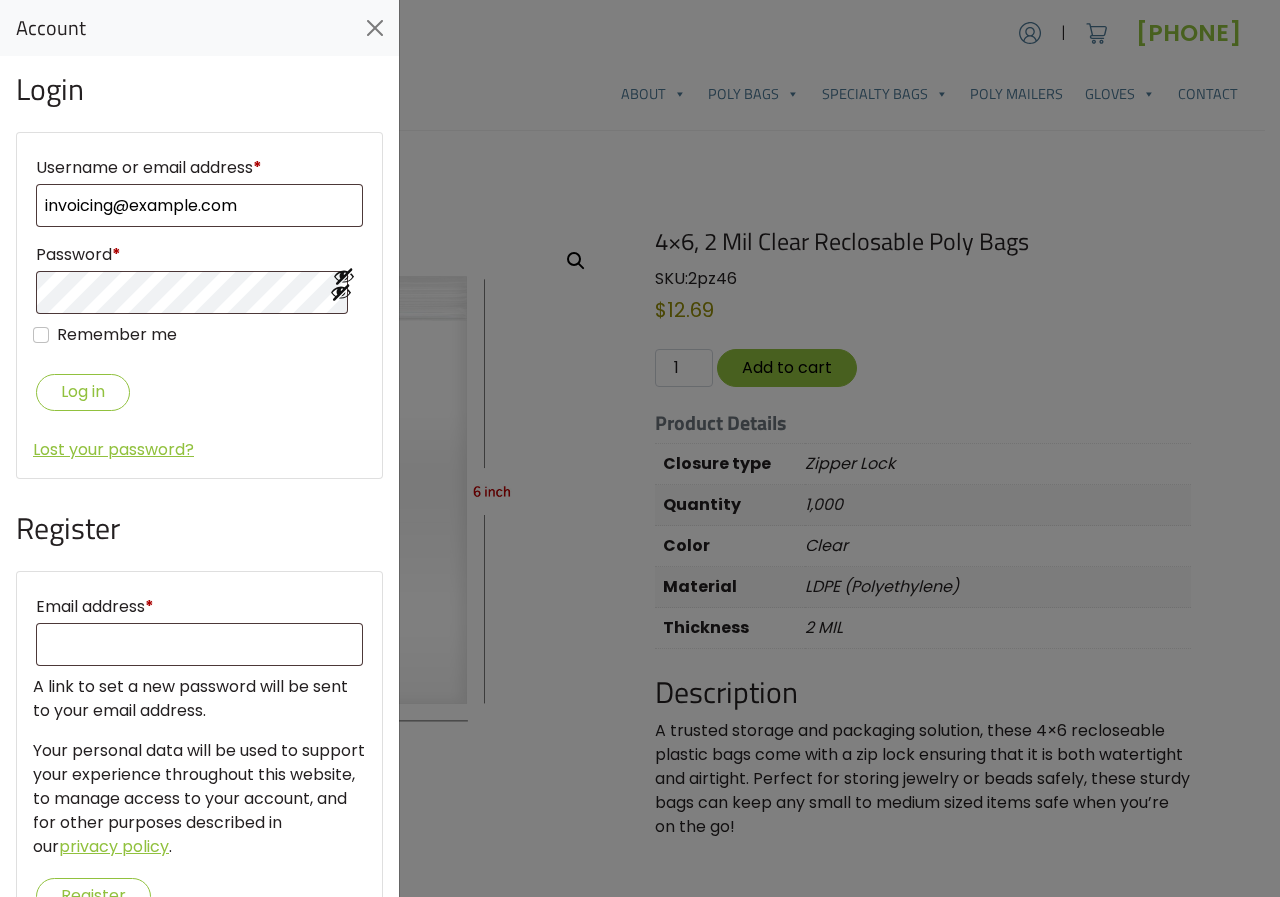 click on "Login" at bounding box center (199, 90) 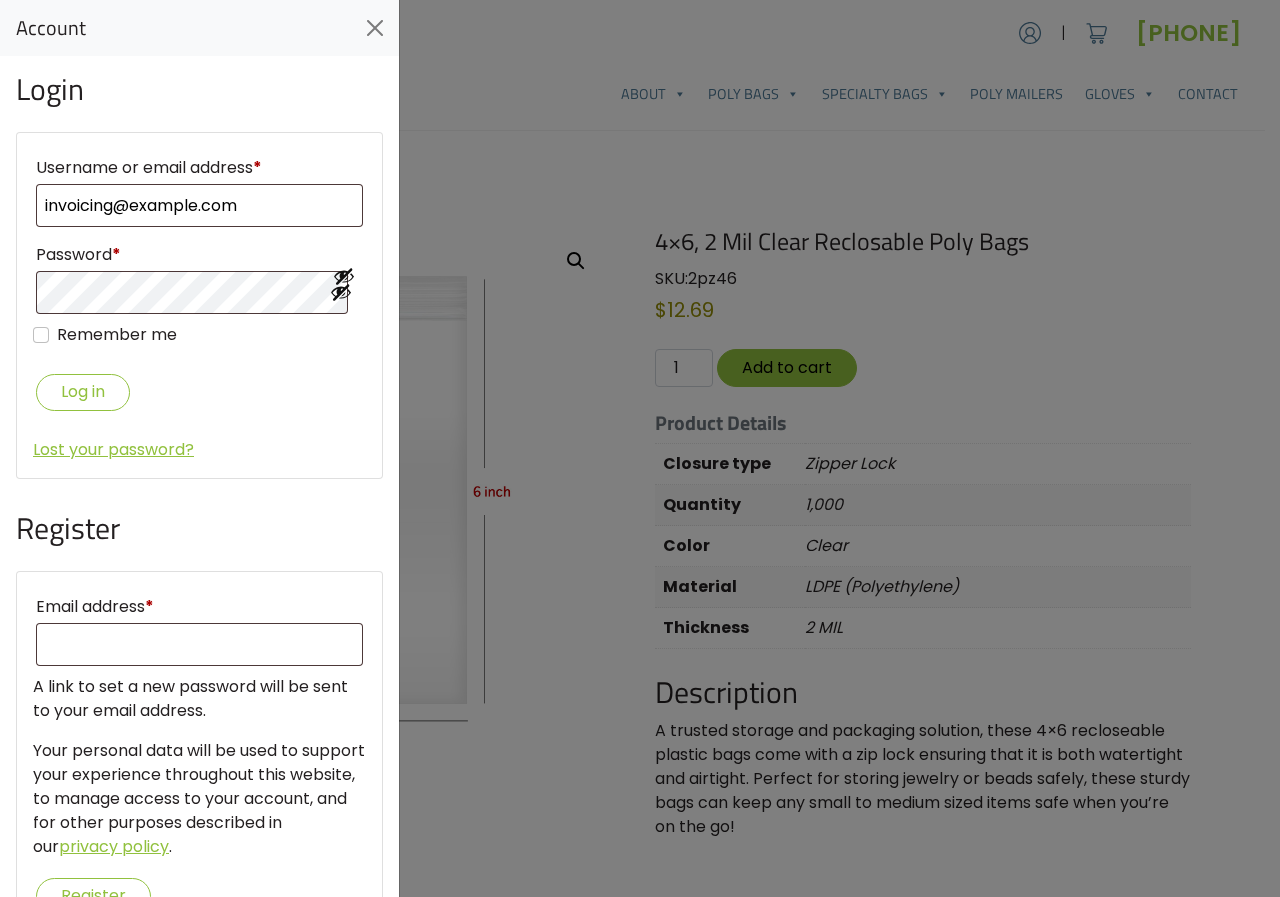 click on "Login" at bounding box center [199, 90] 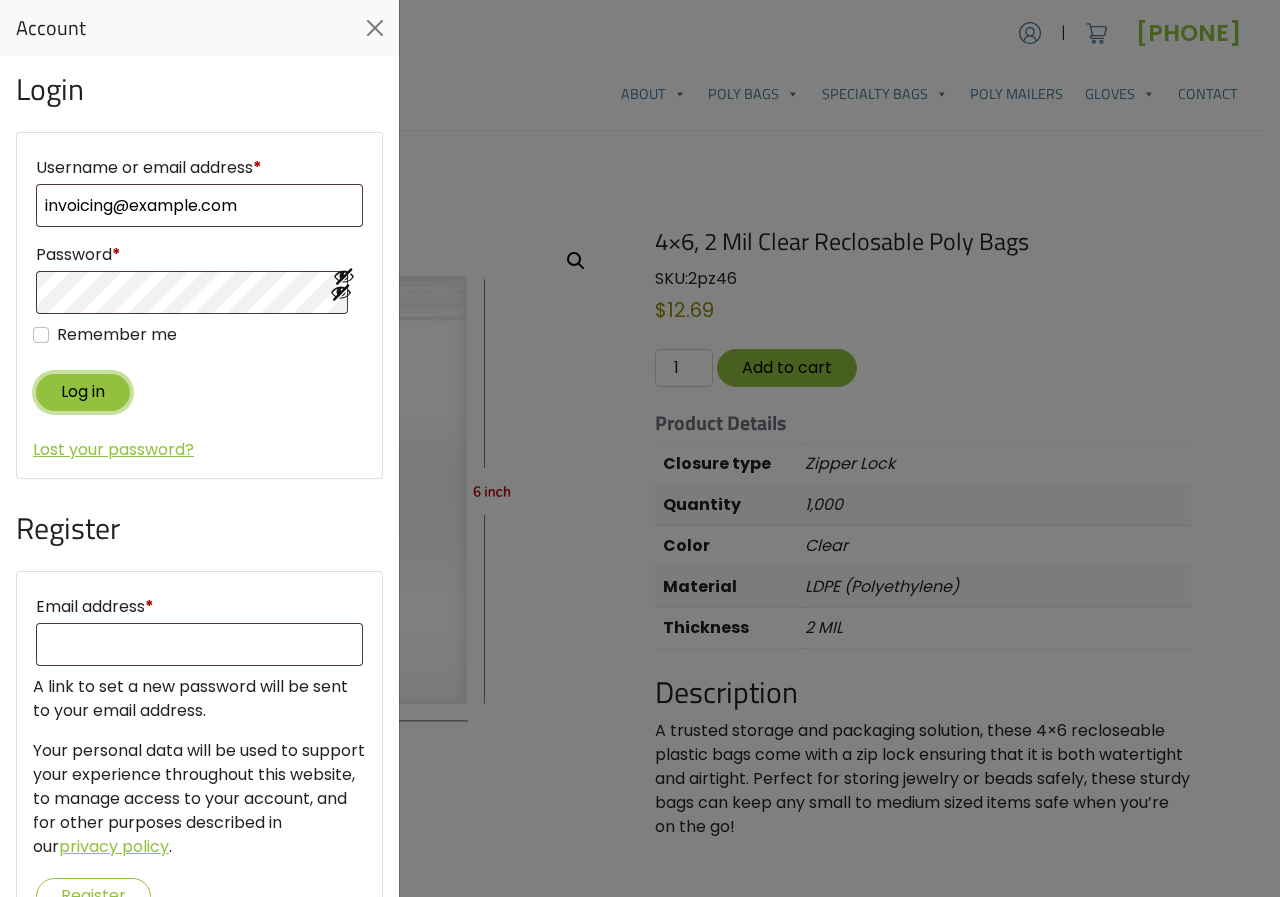 click on "Log in" at bounding box center (83, 392) 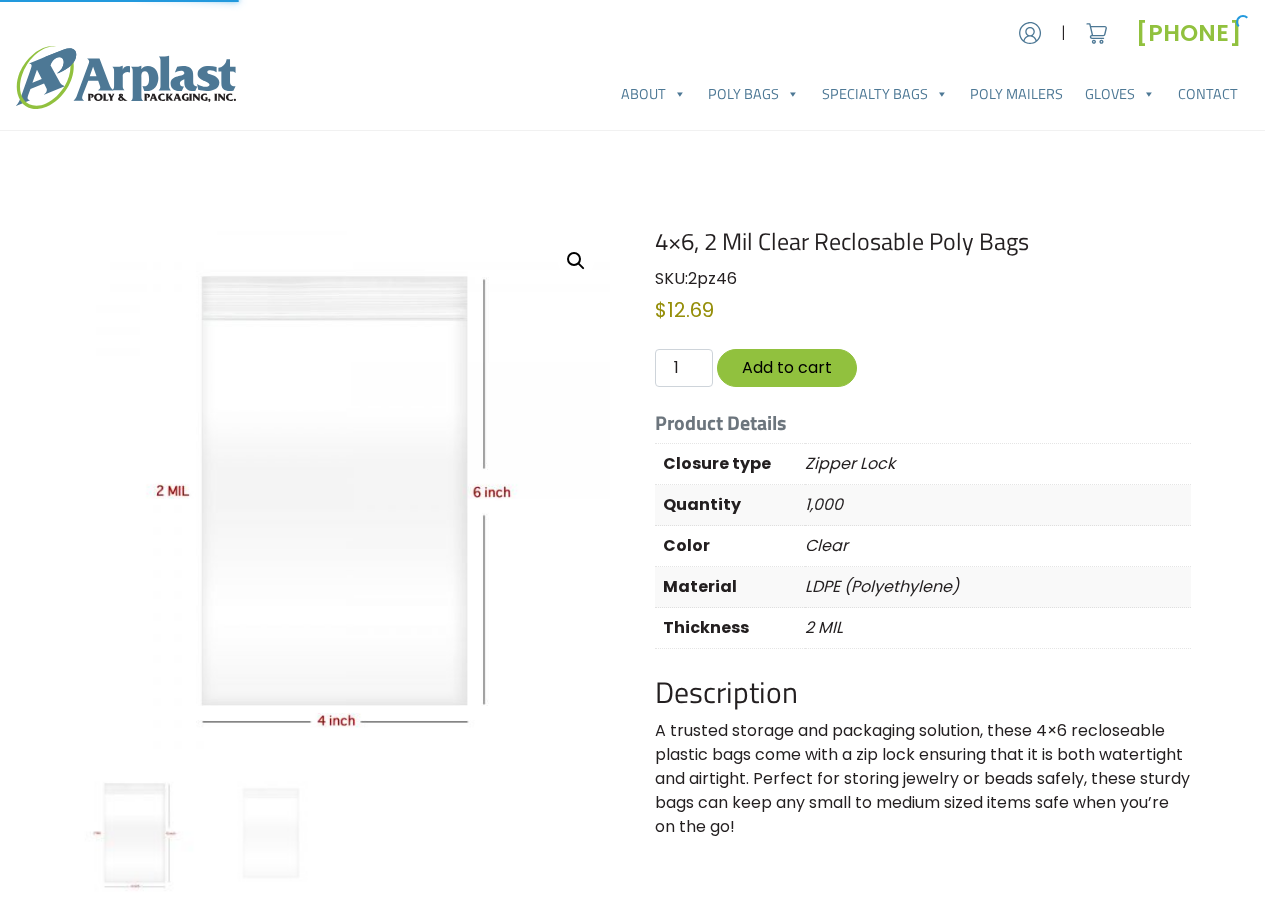 scroll, scrollTop: 0, scrollLeft: 0, axis: both 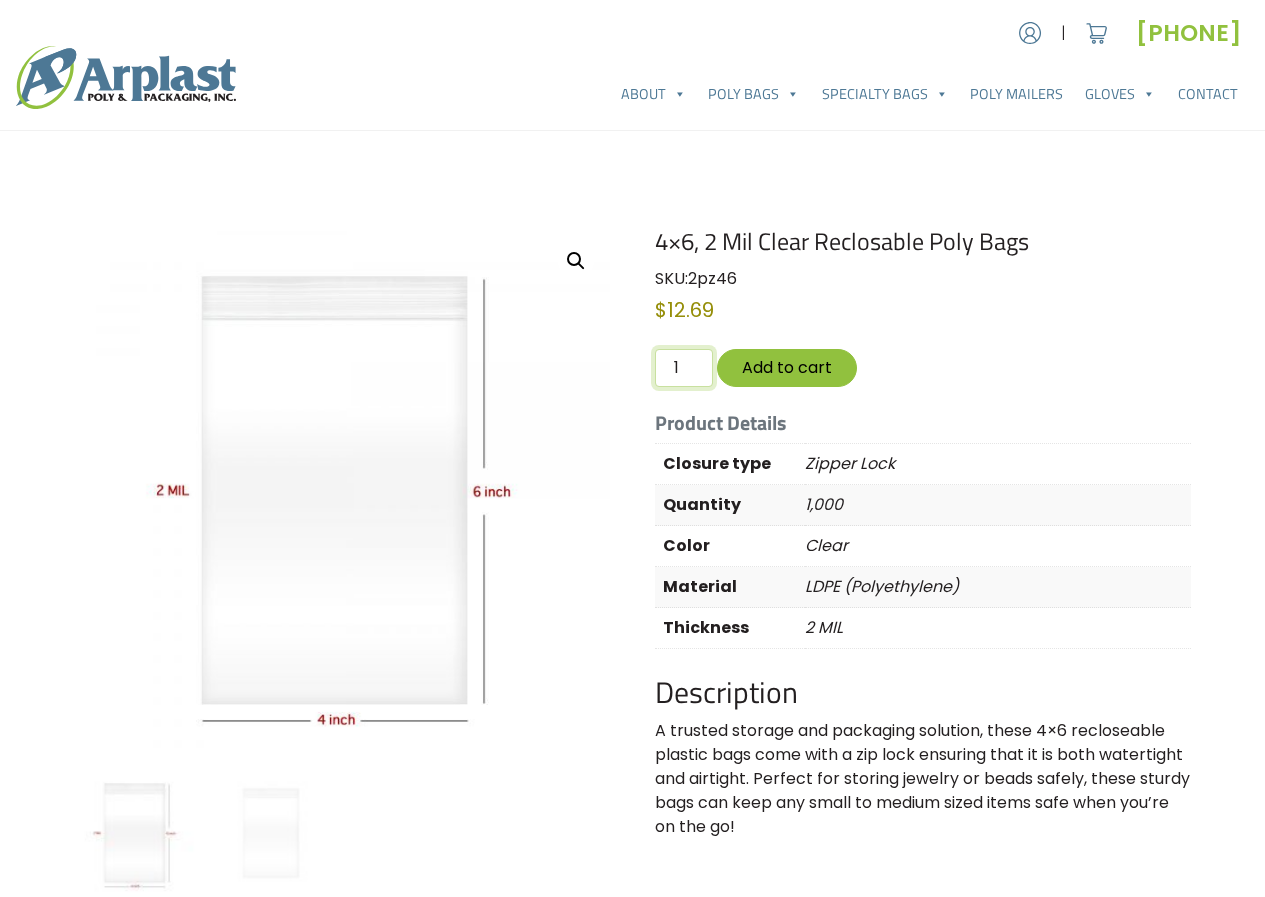 click on "1" at bounding box center (684, 368) 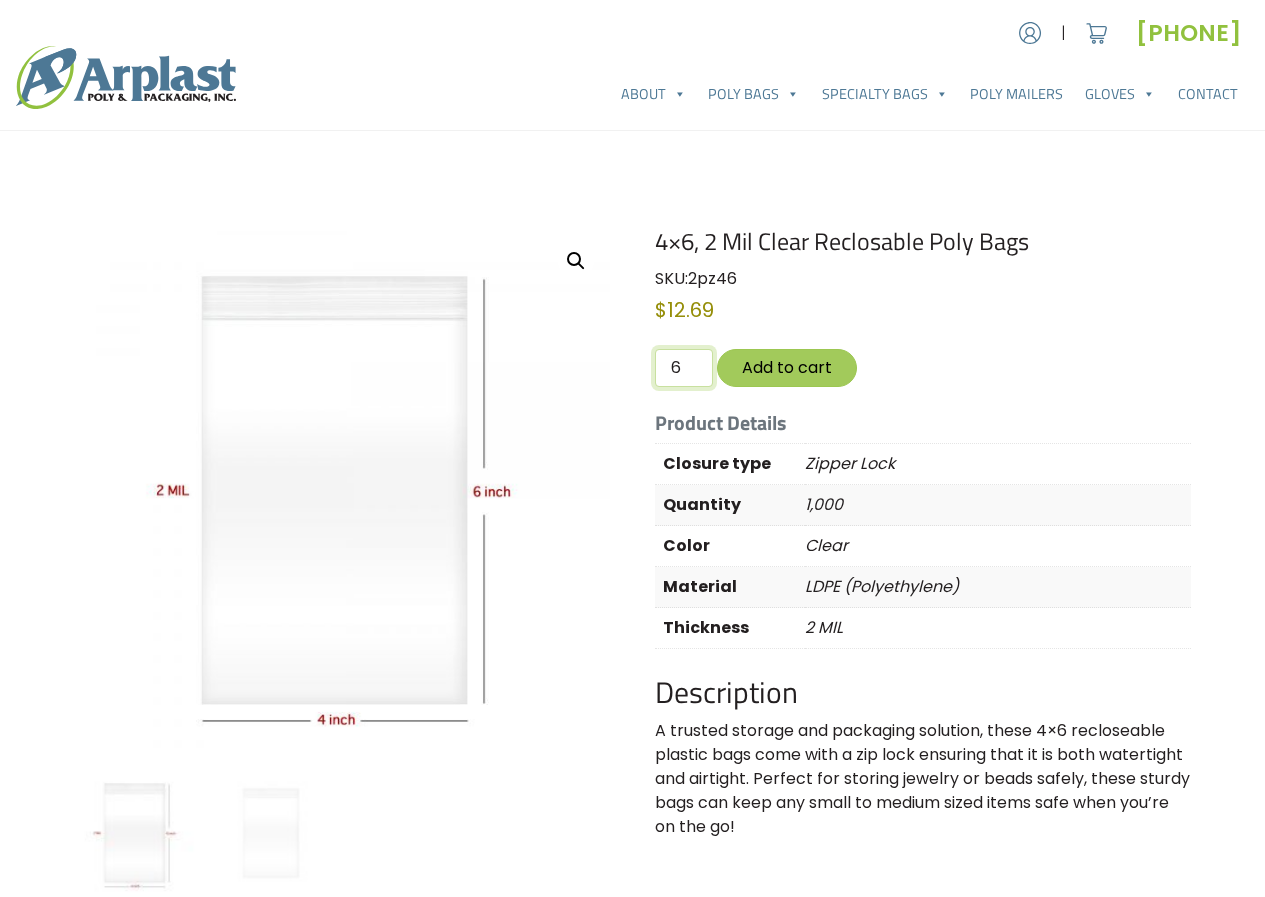 type on "6" 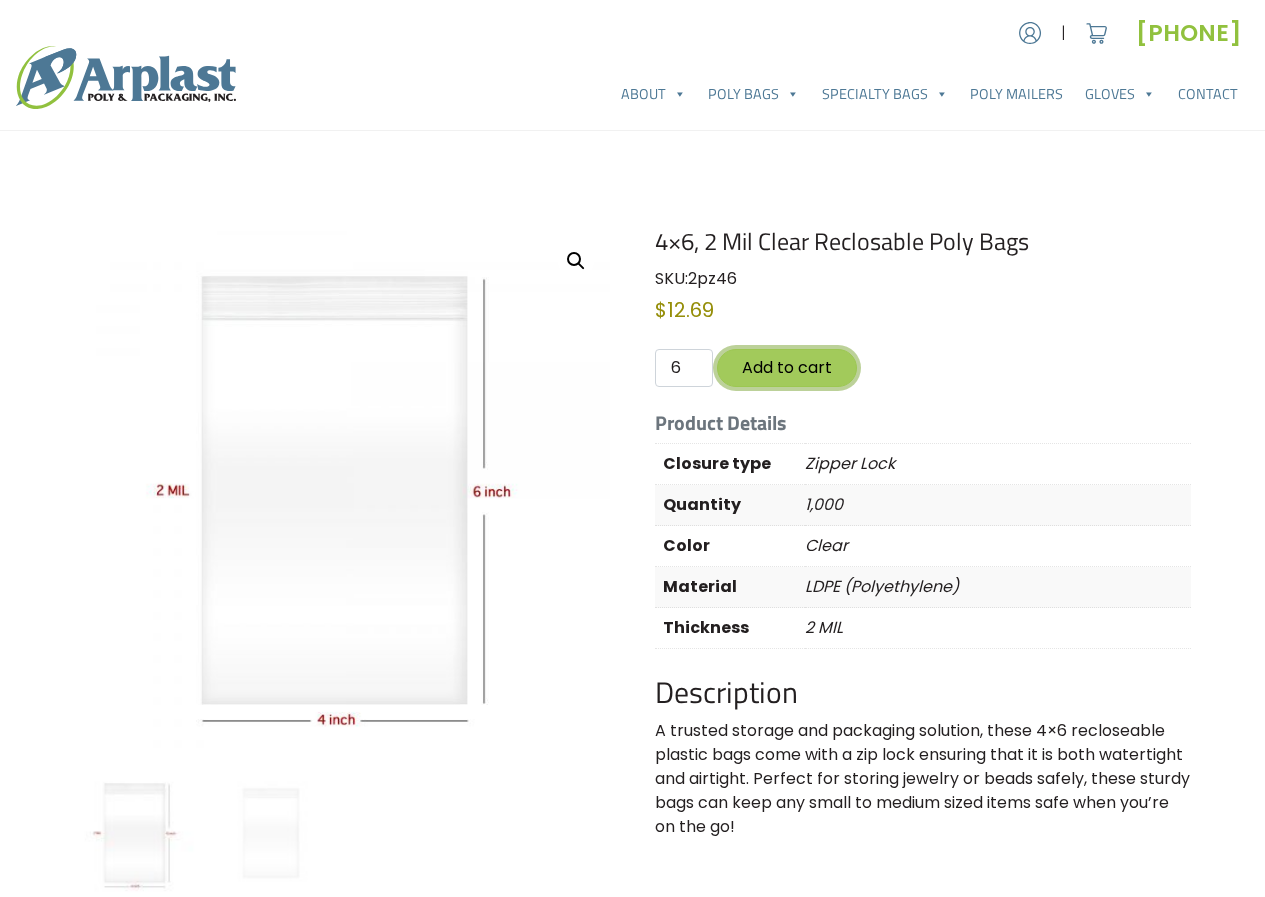 click on "Add to cart" at bounding box center [787, 367] 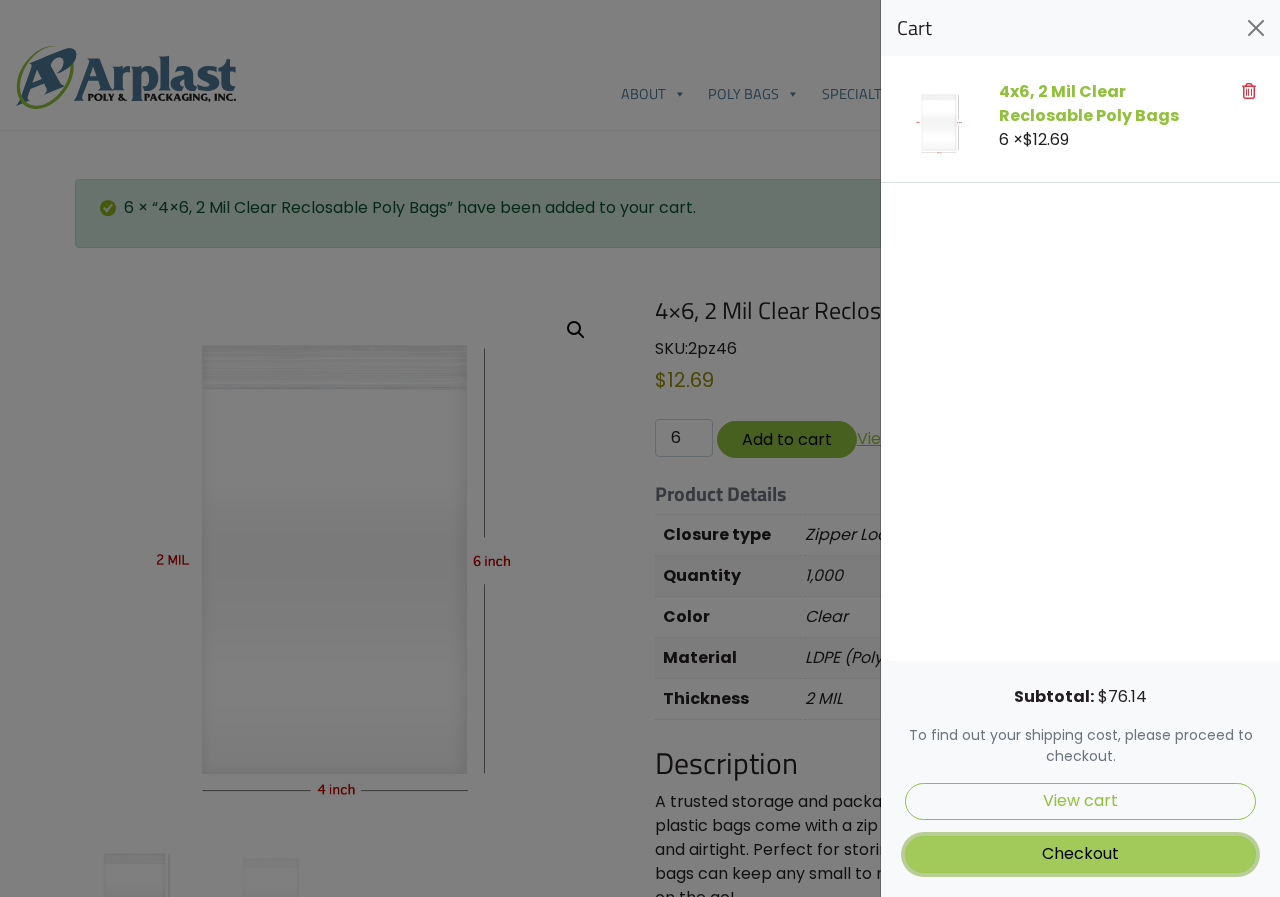 click on "Checkout" at bounding box center (1080, 854) 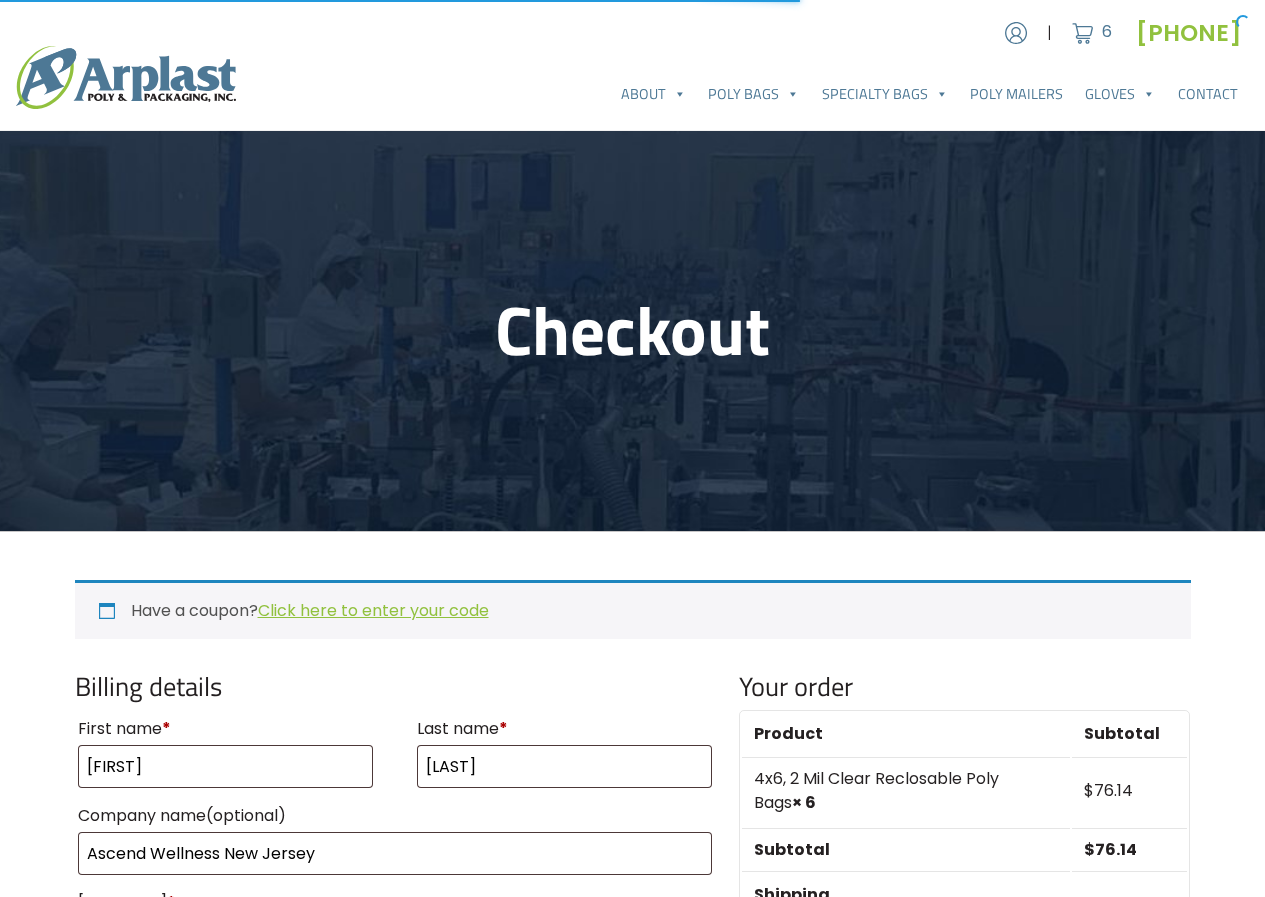 select on "NJ" 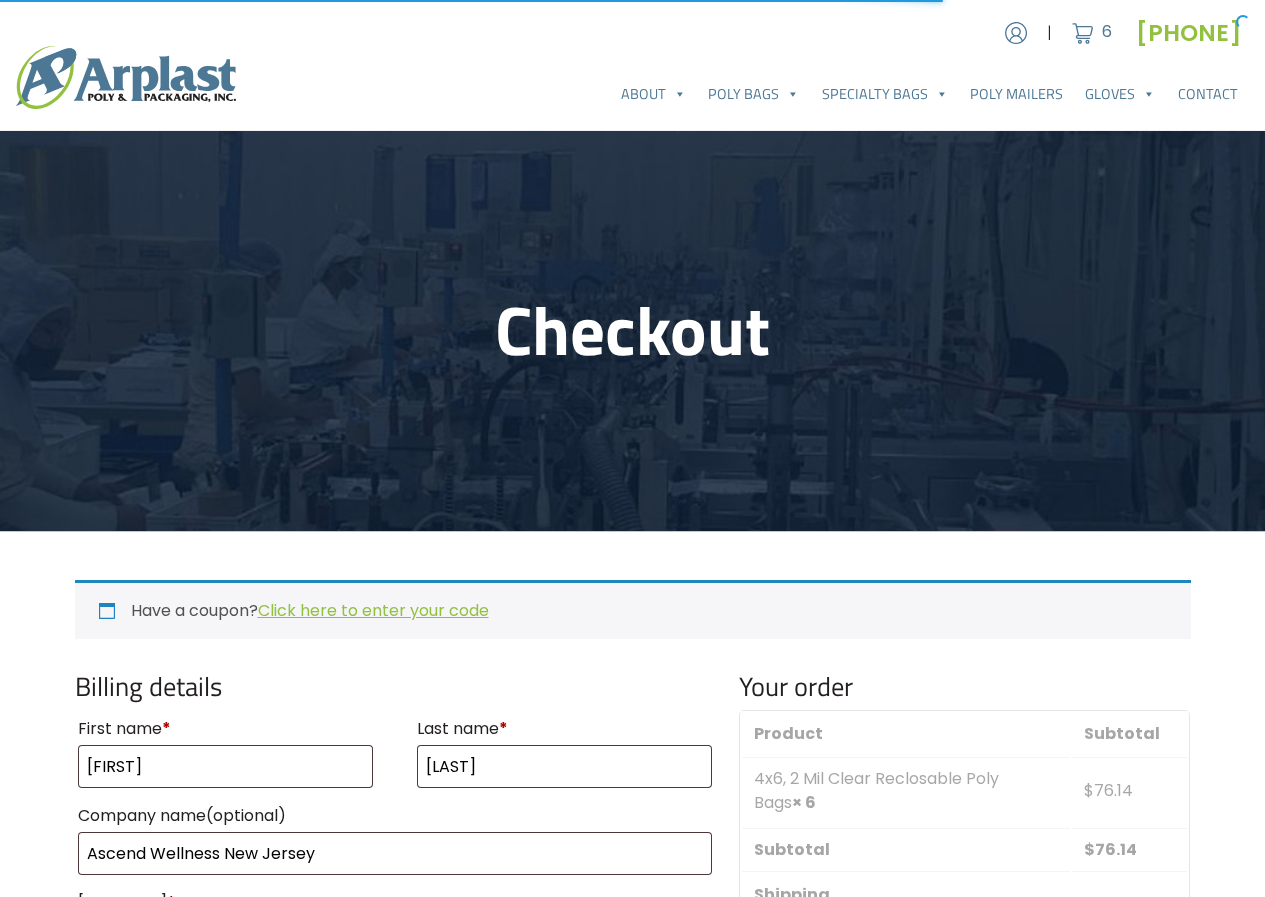 scroll, scrollTop: 0, scrollLeft: 0, axis: both 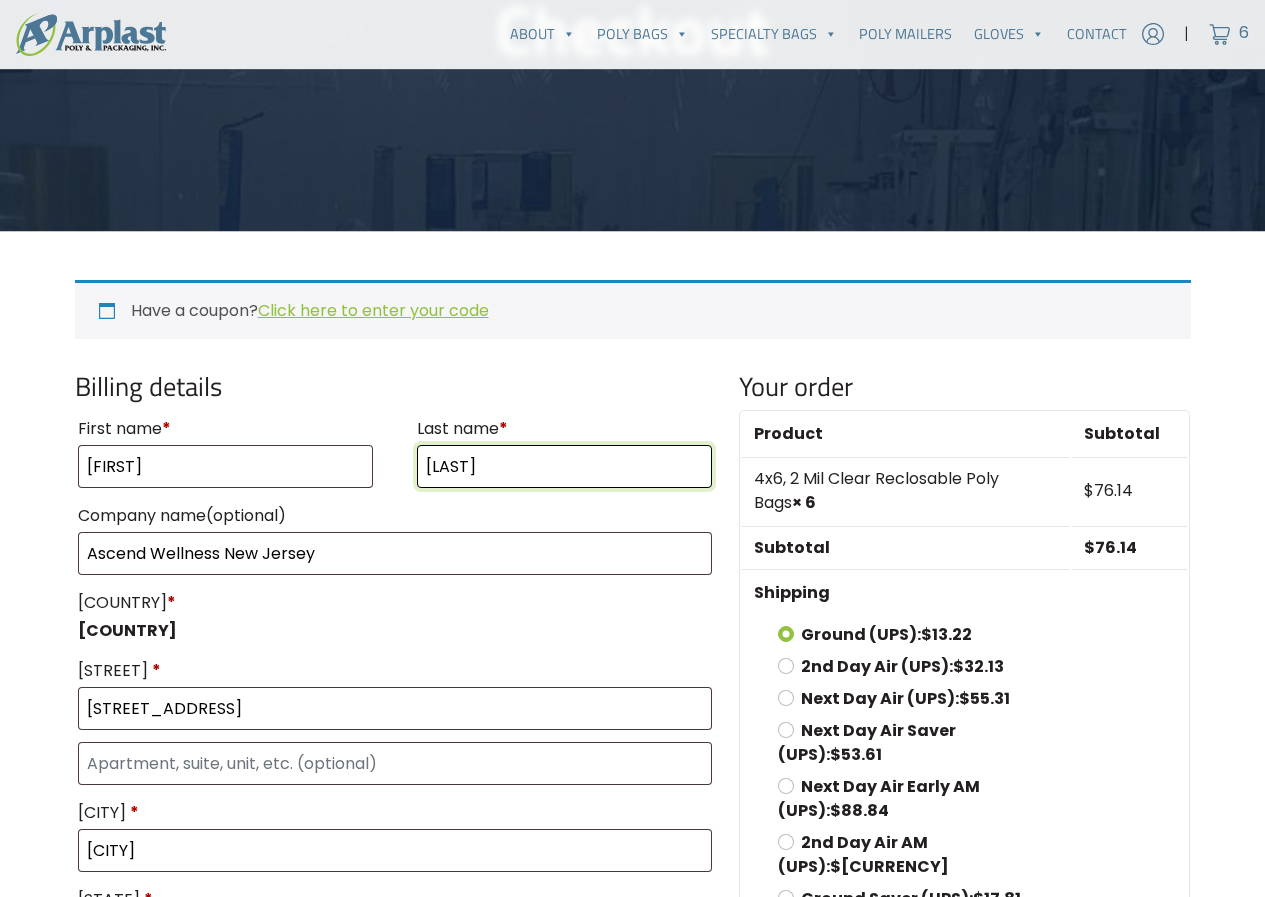 click on "Oldham" at bounding box center [564, 466] 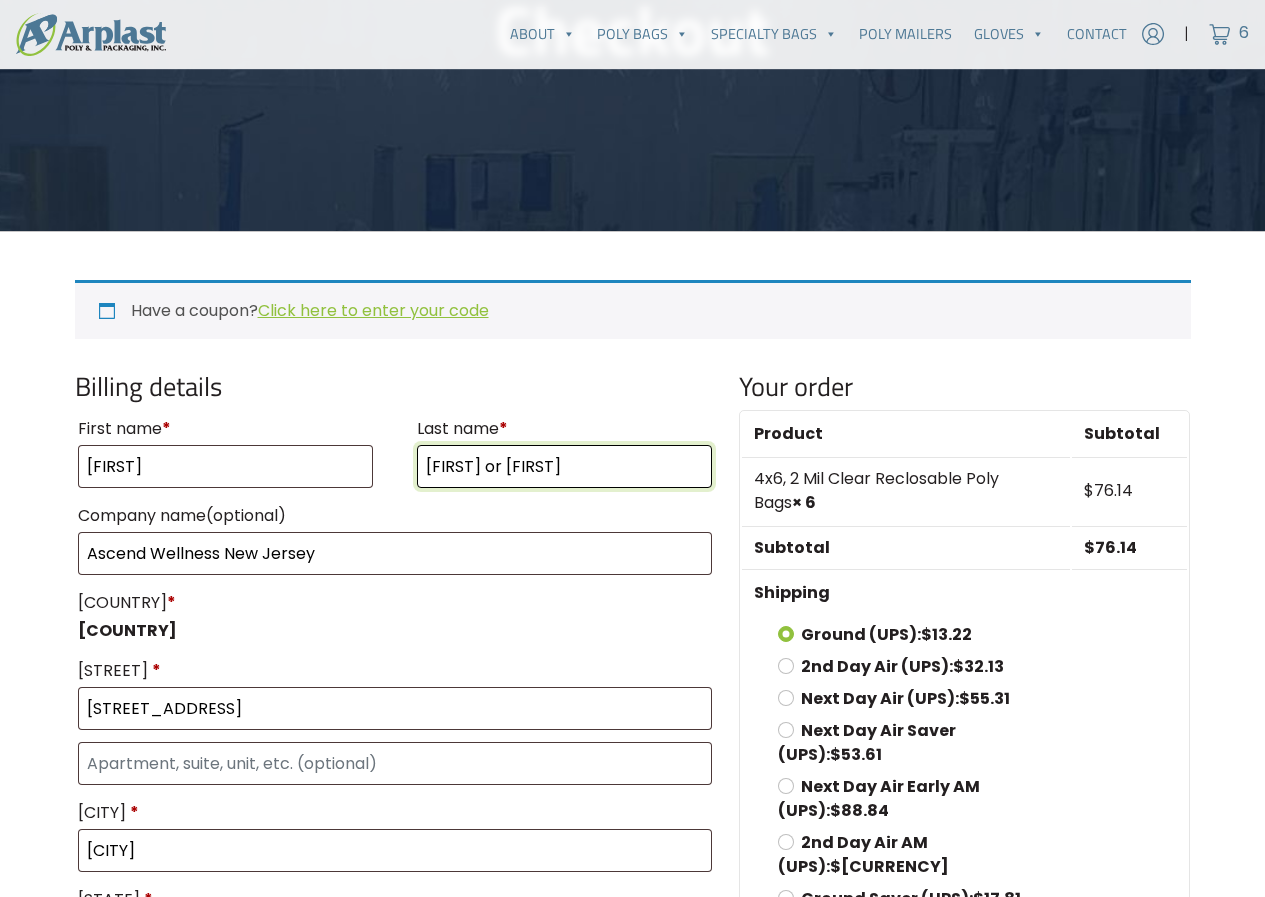 type on "Daiven or Brendan" 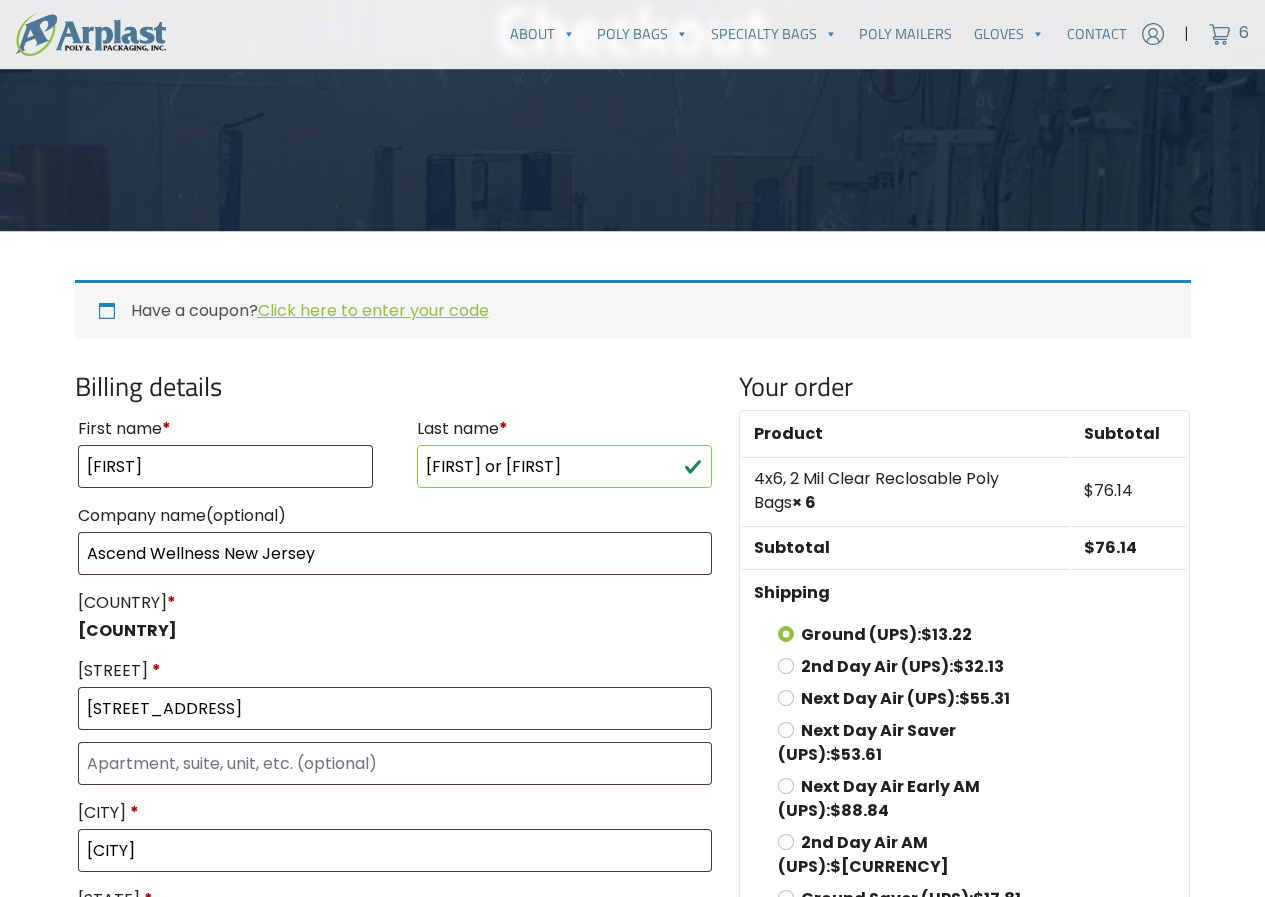 click on "First name  *" at bounding box center [225, 429] 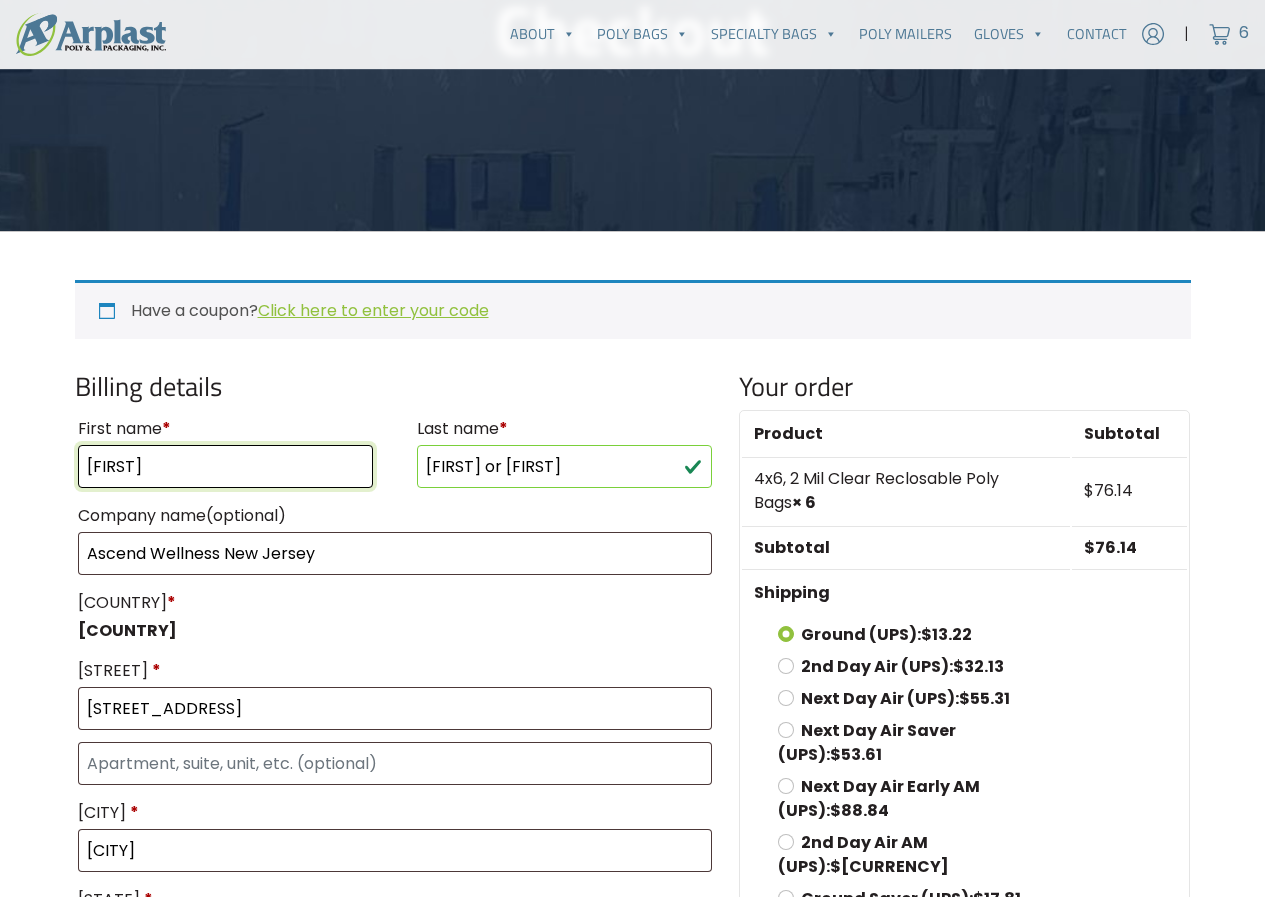 click on "Brendan" at bounding box center [225, 466] 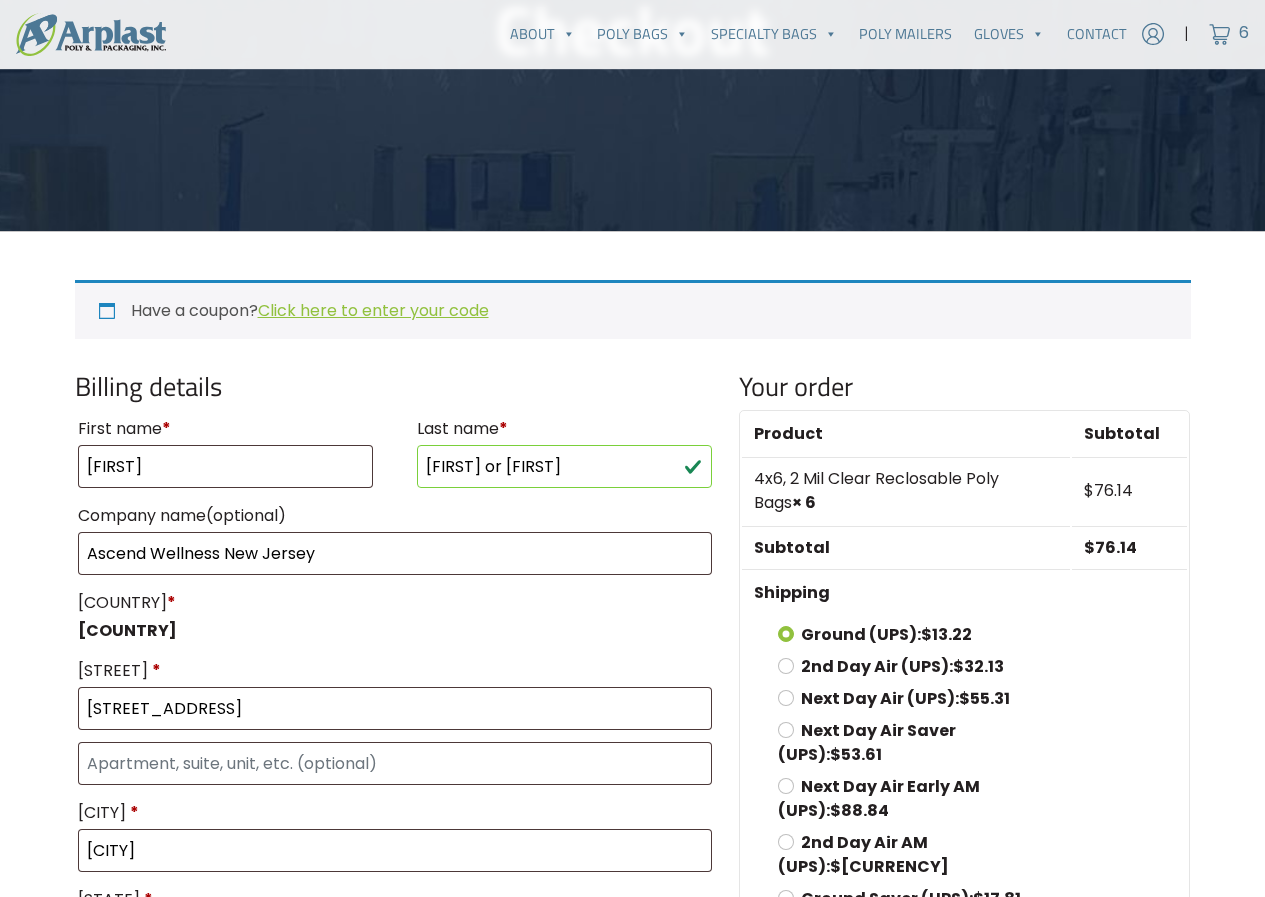 click on "First name  *" at bounding box center (225, 429) 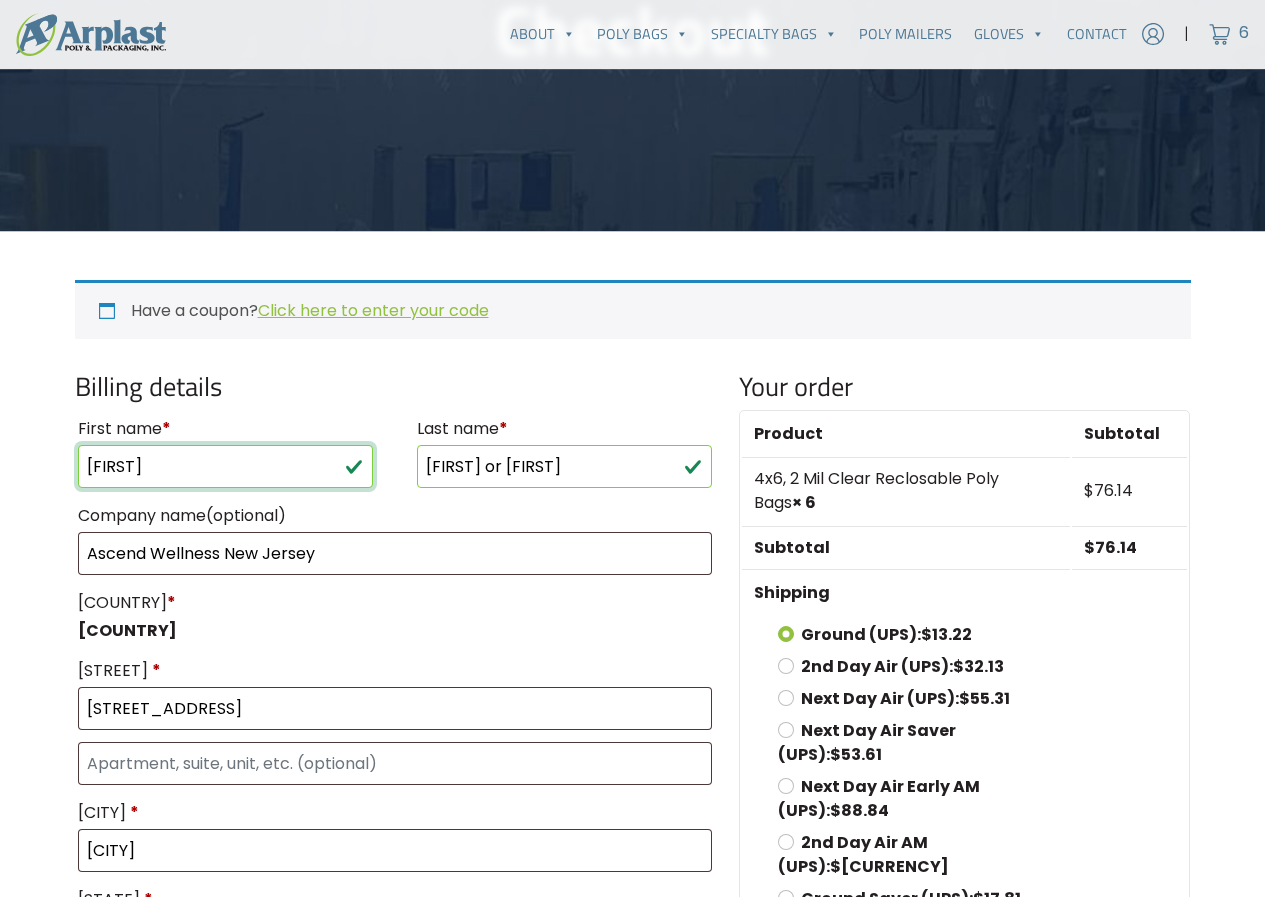 click on "Brendan" at bounding box center (225, 466) 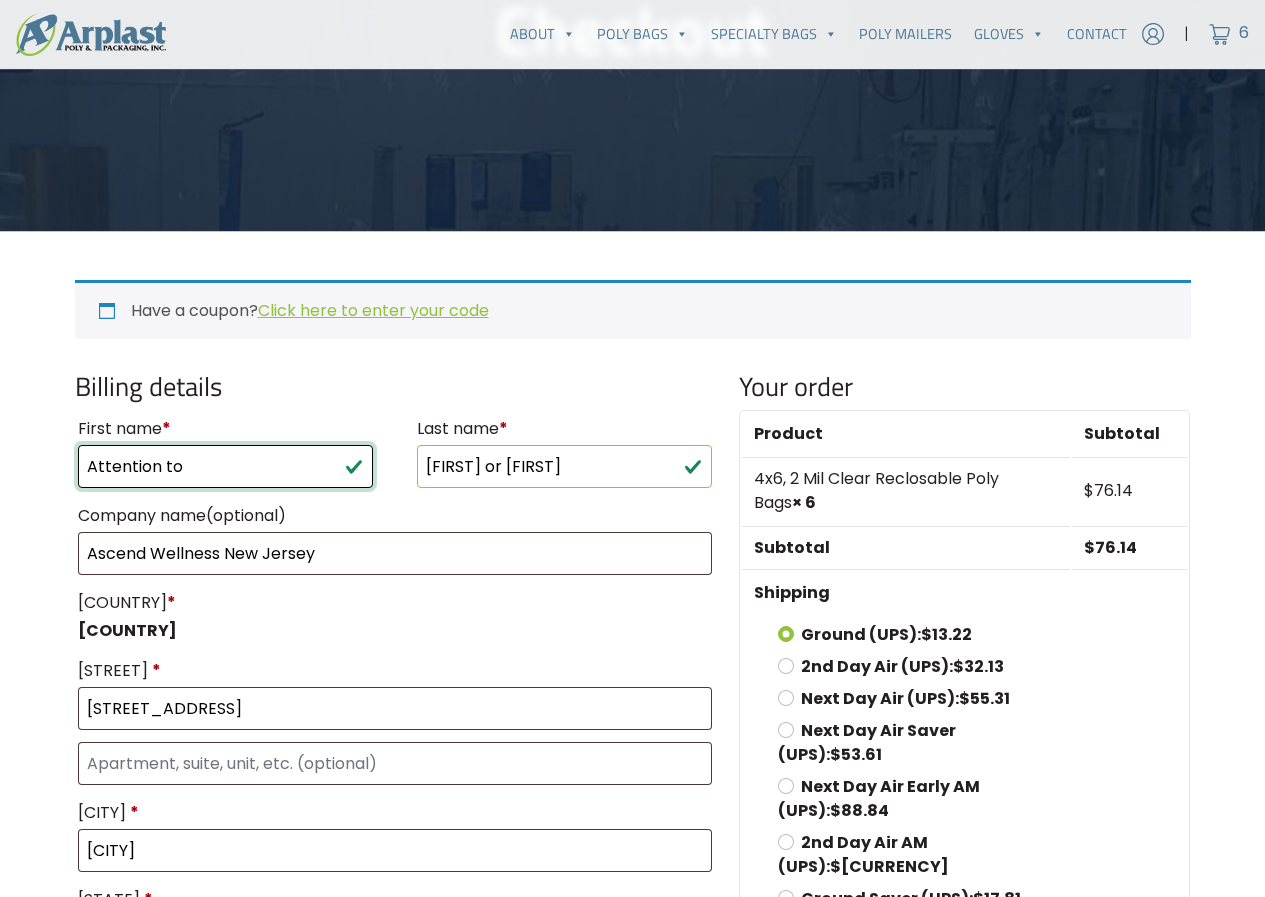 type on "Attention to" 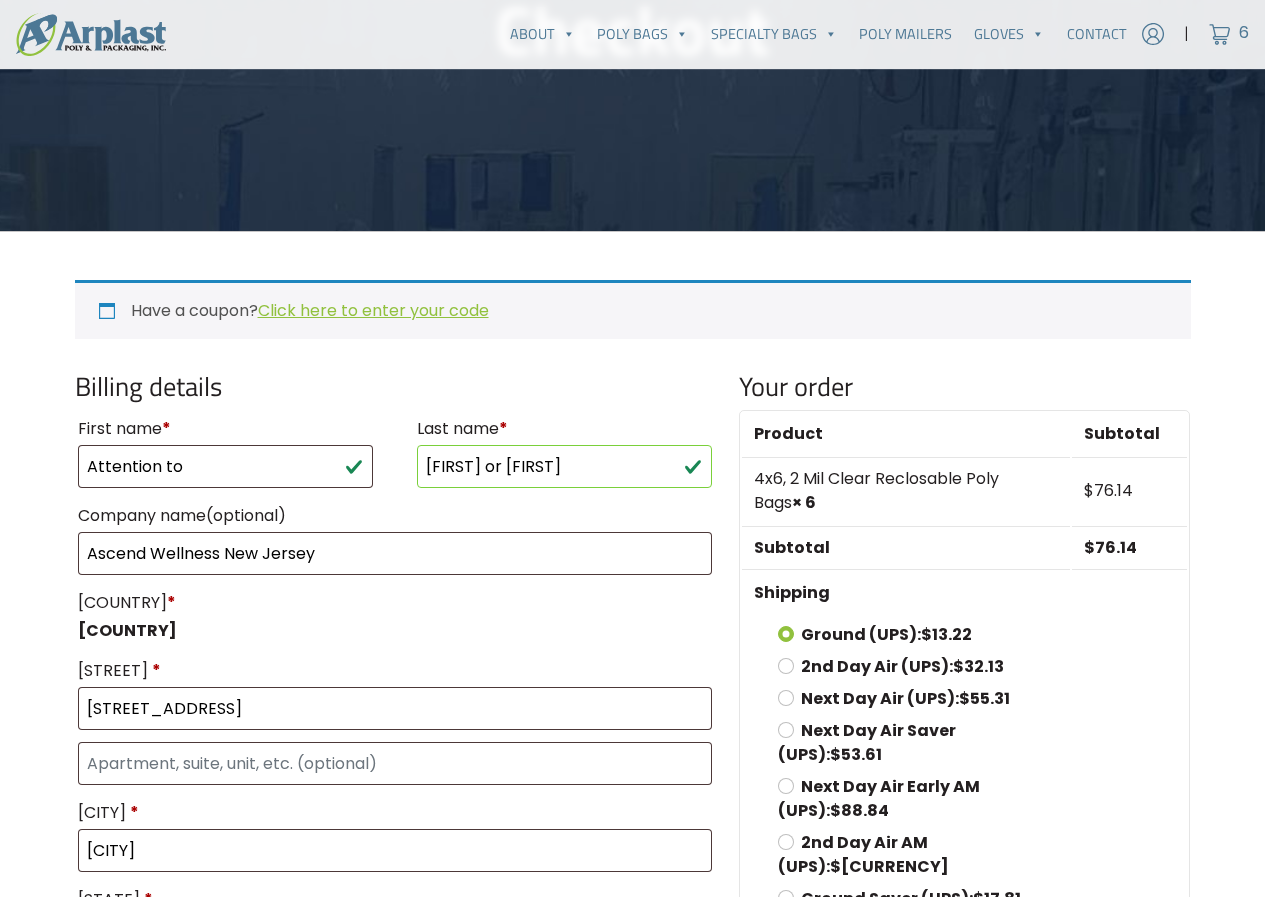 click on "First name  *" at bounding box center [225, 429] 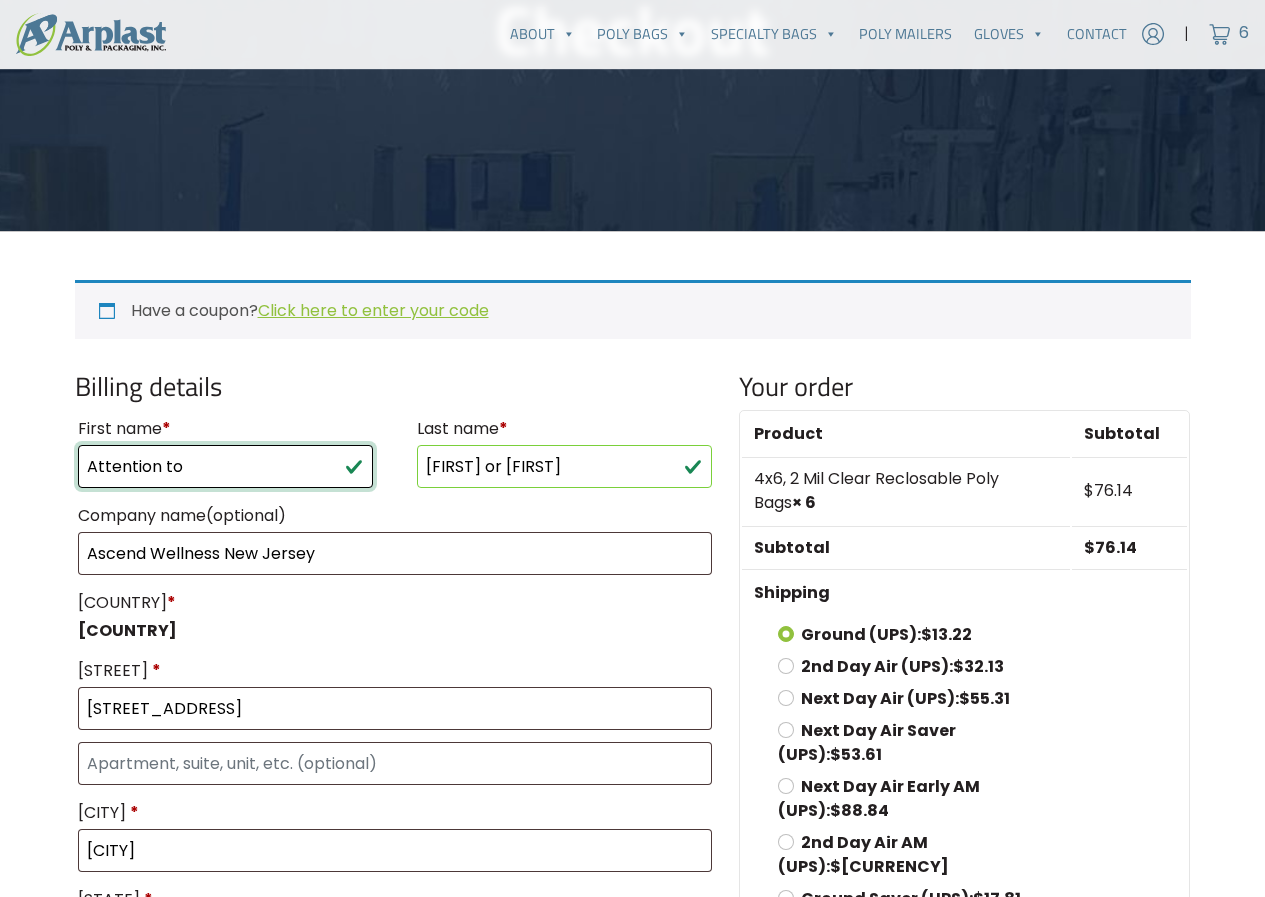 click on "Attention to" at bounding box center [225, 466] 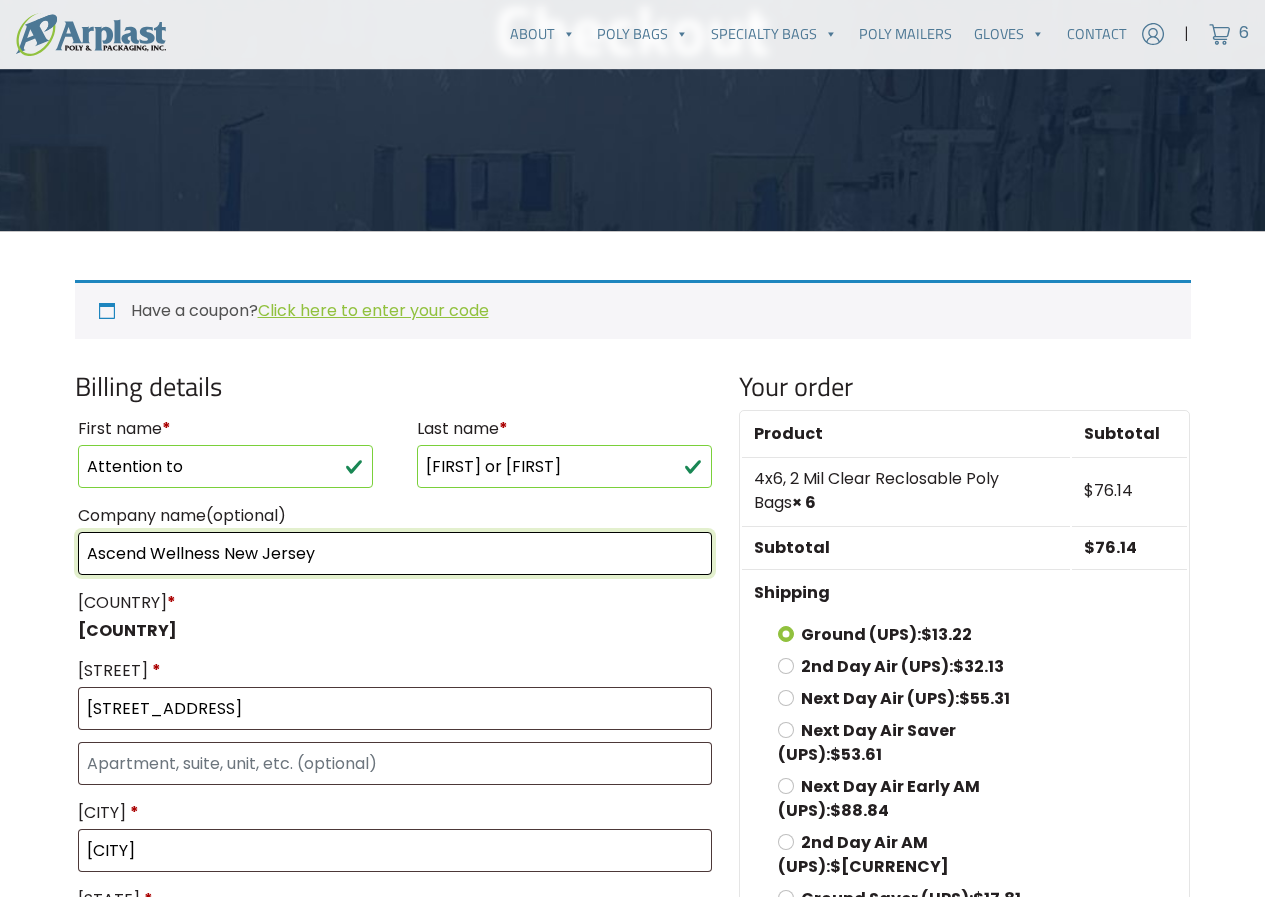 click on "Ascend Wellness New Jersey" at bounding box center (395, 553) 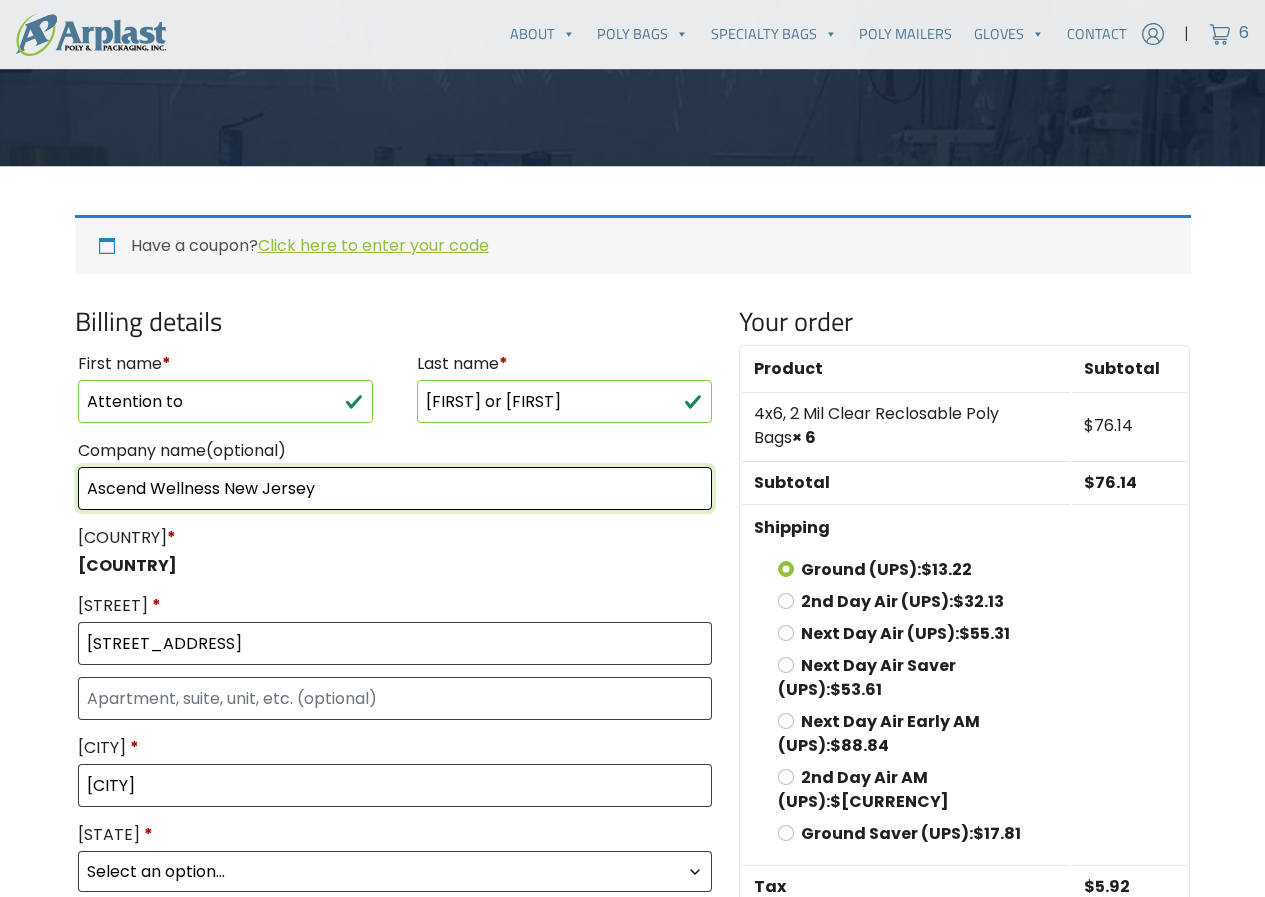 scroll, scrollTop: 400, scrollLeft: 0, axis: vertical 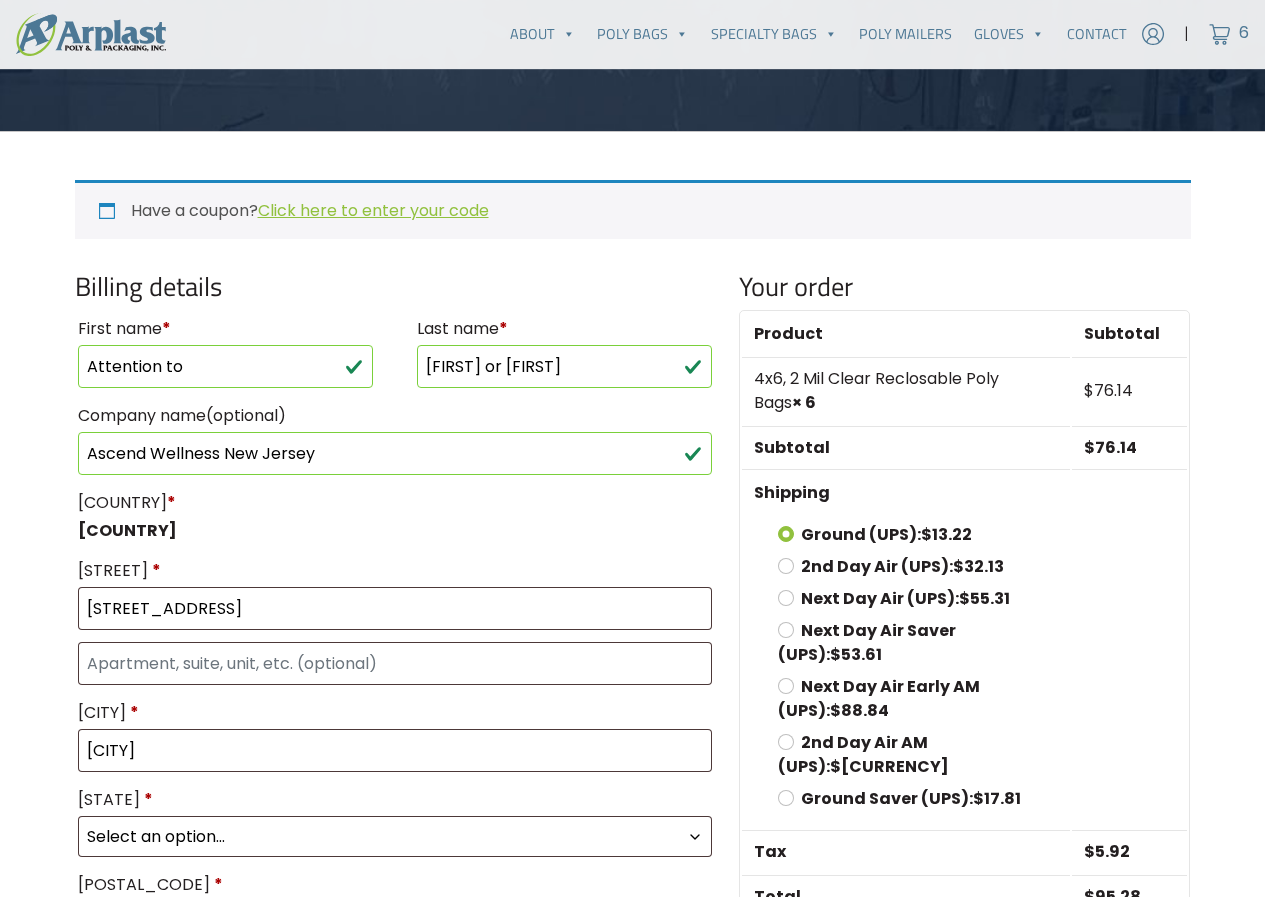 click on "Street address   *" at bounding box center (395, 571) 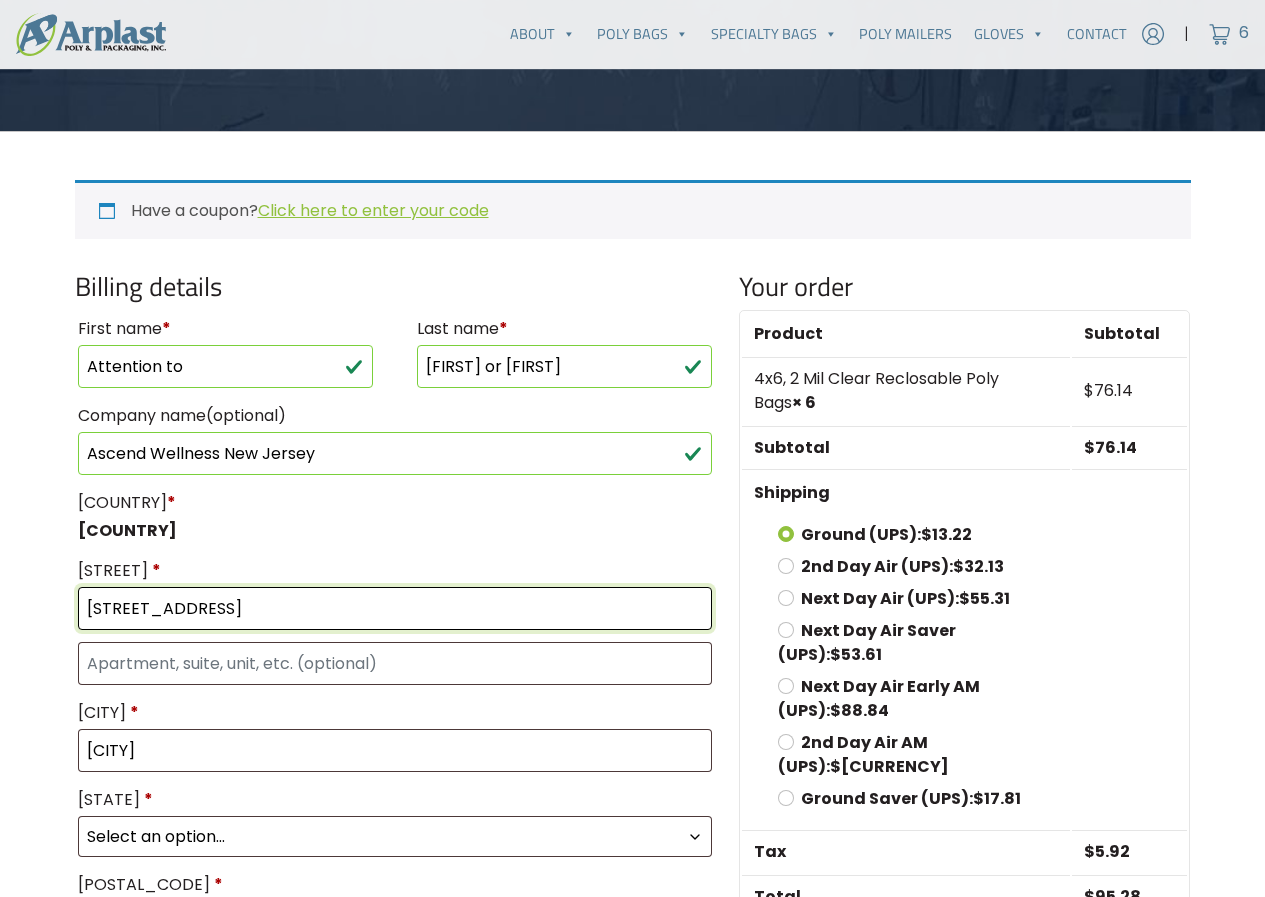 click on "24B Munsonhurst Road" at bounding box center (395, 608) 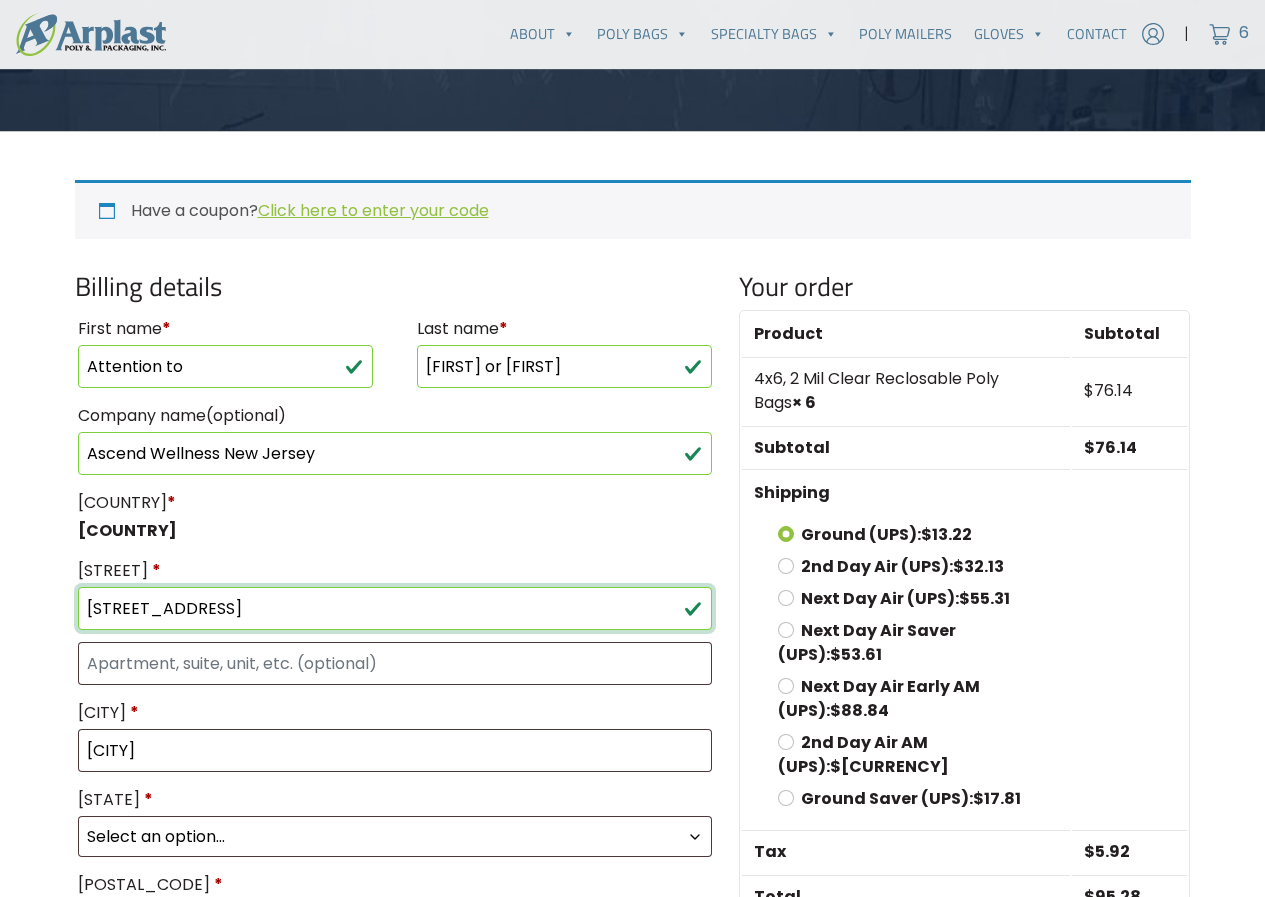 click on "24B Munsonhurst Road" at bounding box center [395, 608] 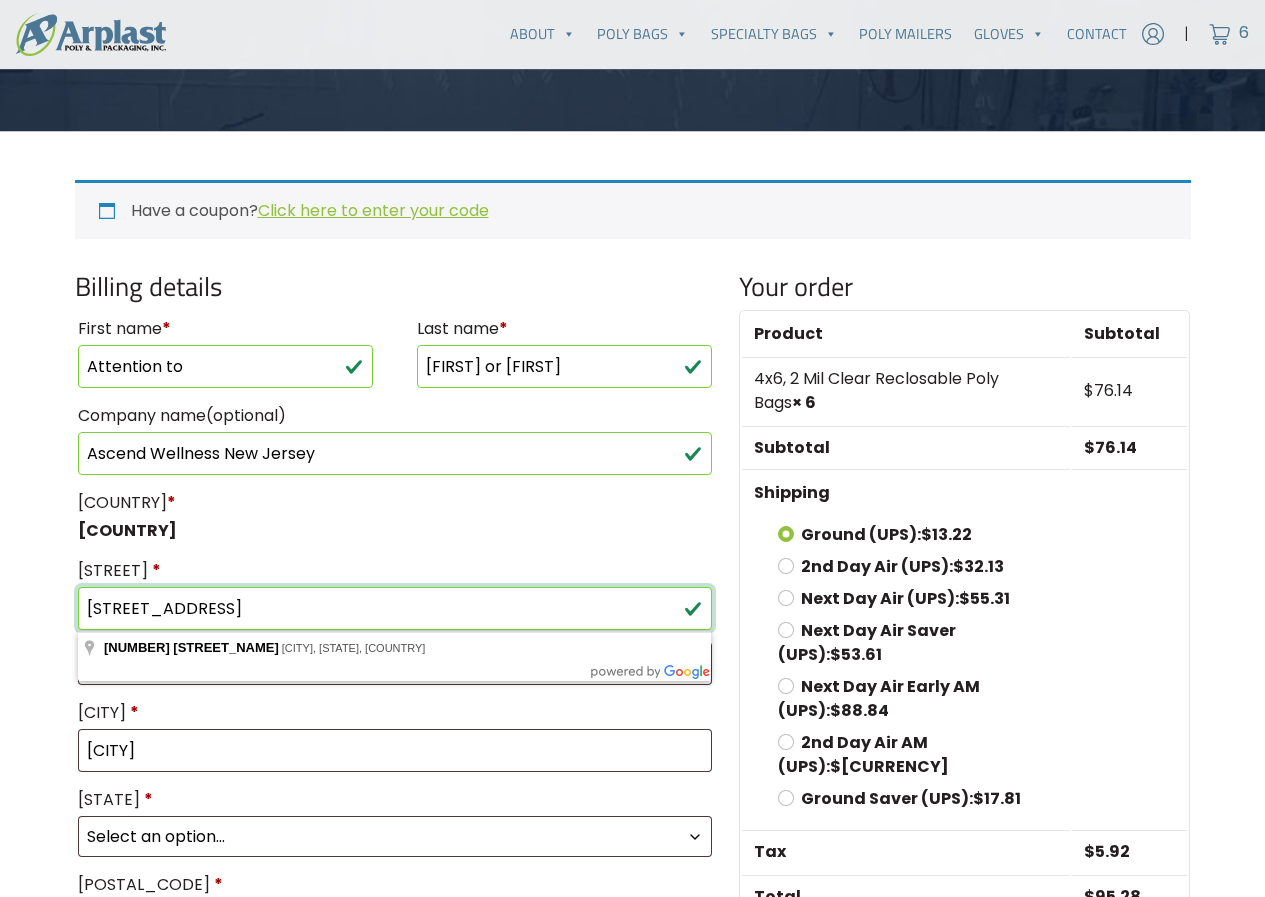click on "24B Munsonhurst Road" at bounding box center (395, 608) 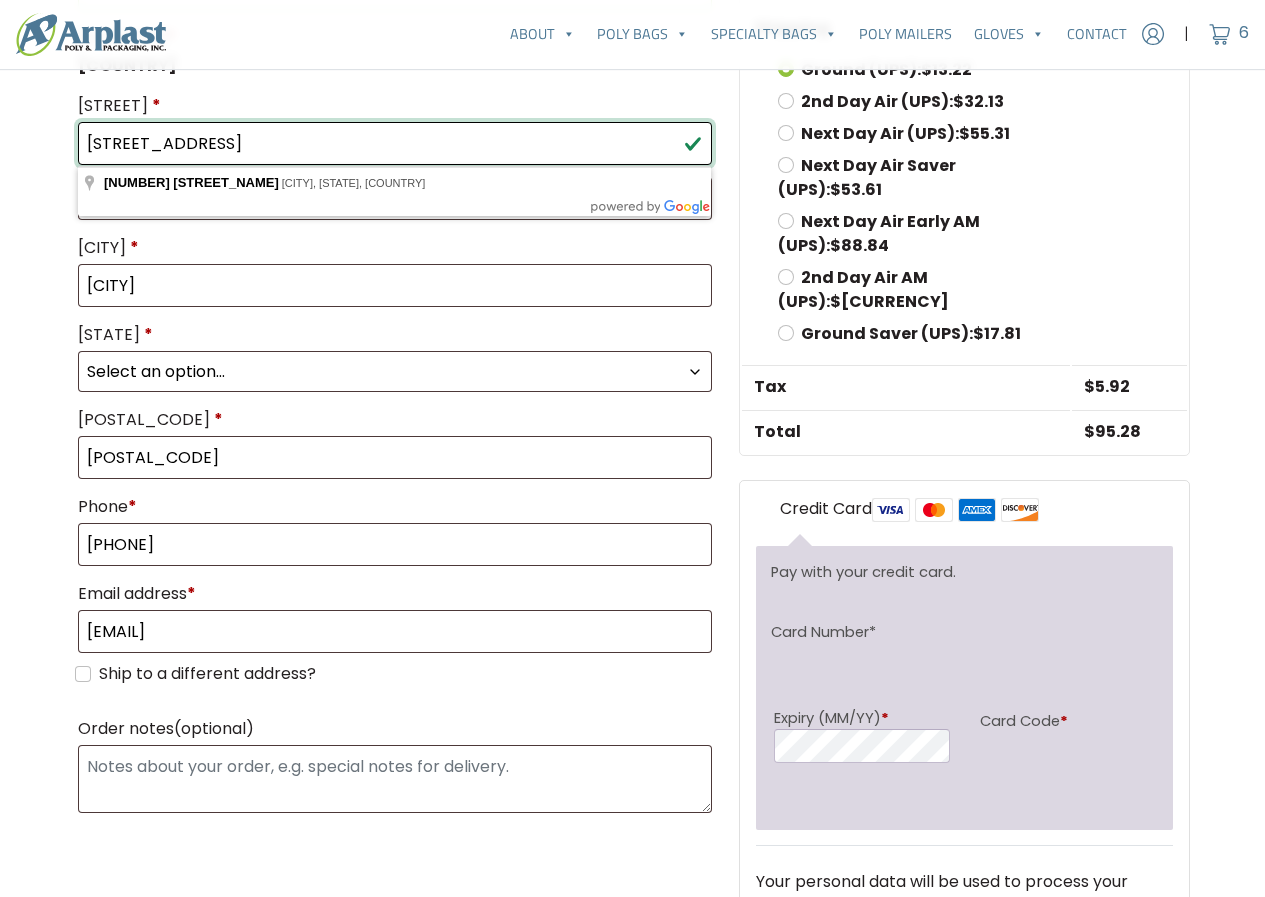 scroll, scrollTop: 900, scrollLeft: 0, axis: vertical 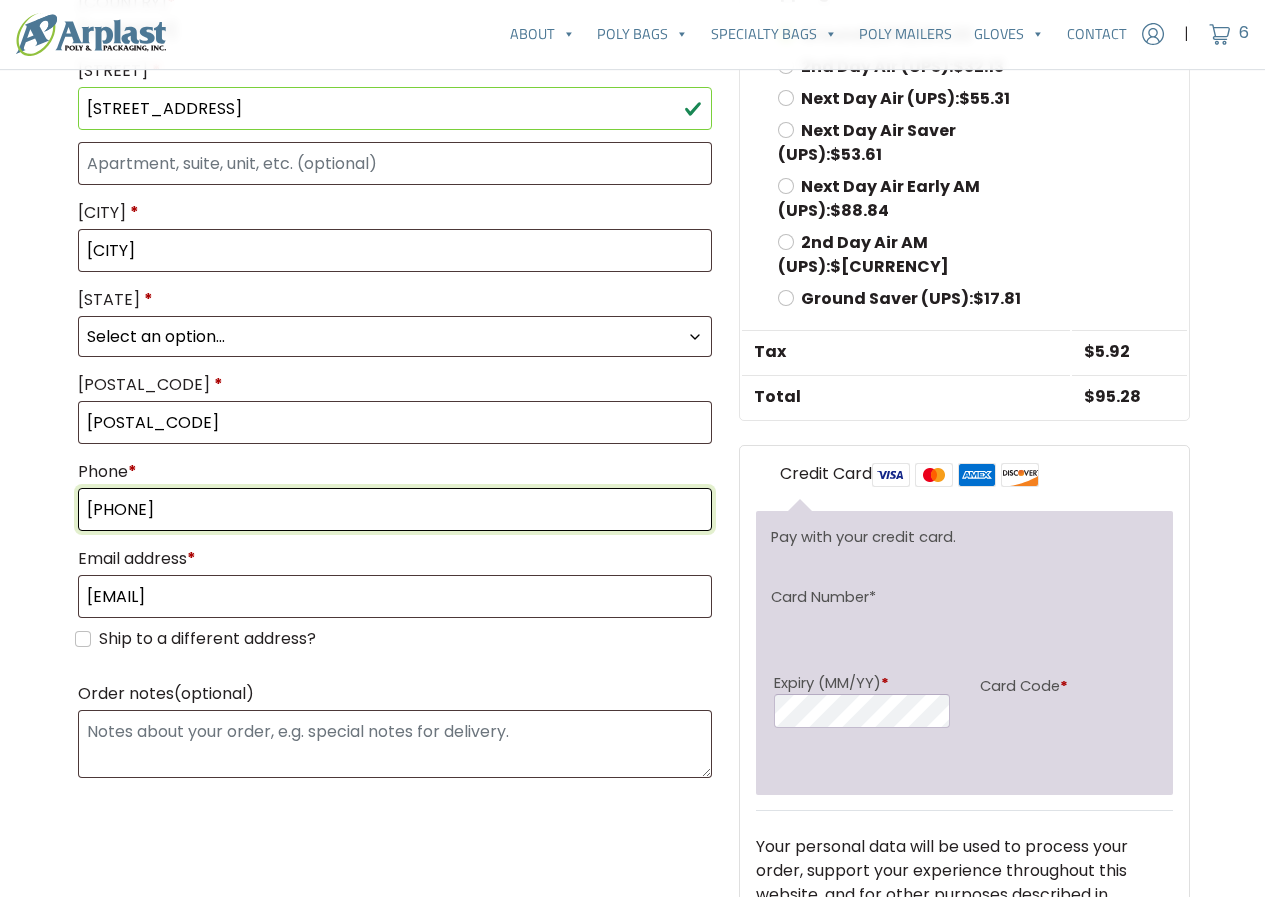 click on "9733902947" at bounding box center [395, 509] 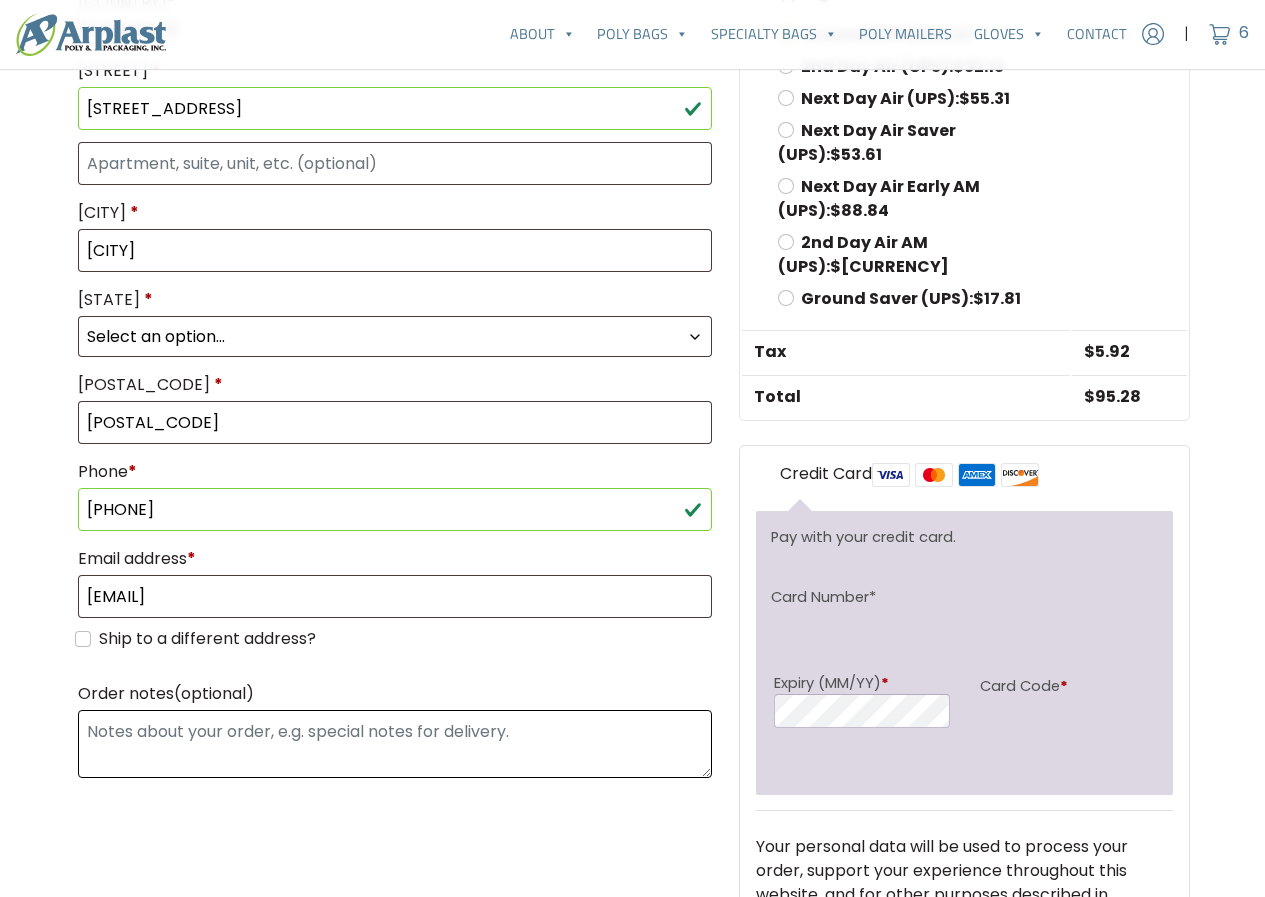 click on "Order notes  (optional)" at bounding box center (395, 744) 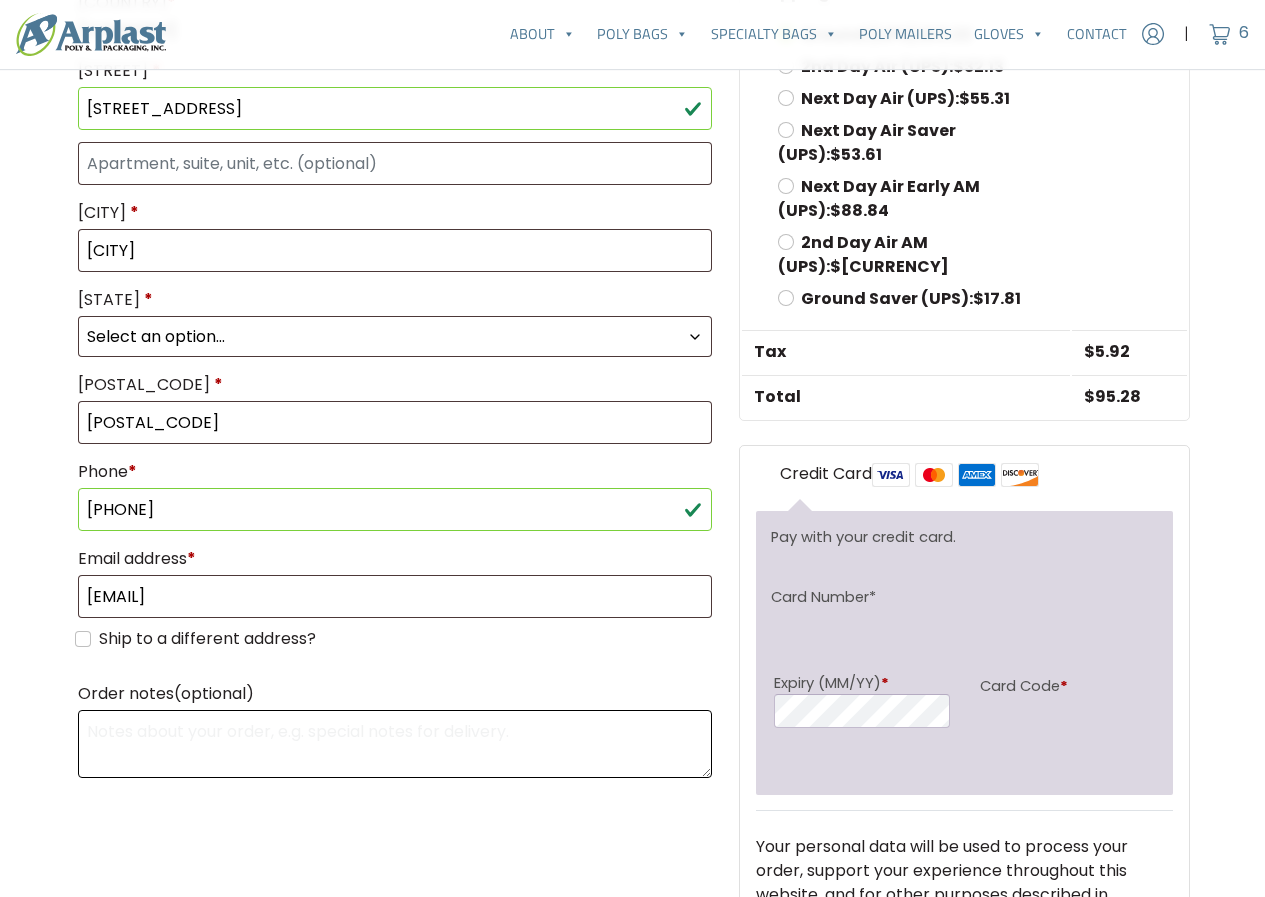 paste on "Must be delivered Mon-Fri between 7am to 2pm, receiving closes promptly at 2pm. Less than Truck load carriers need to call a head" 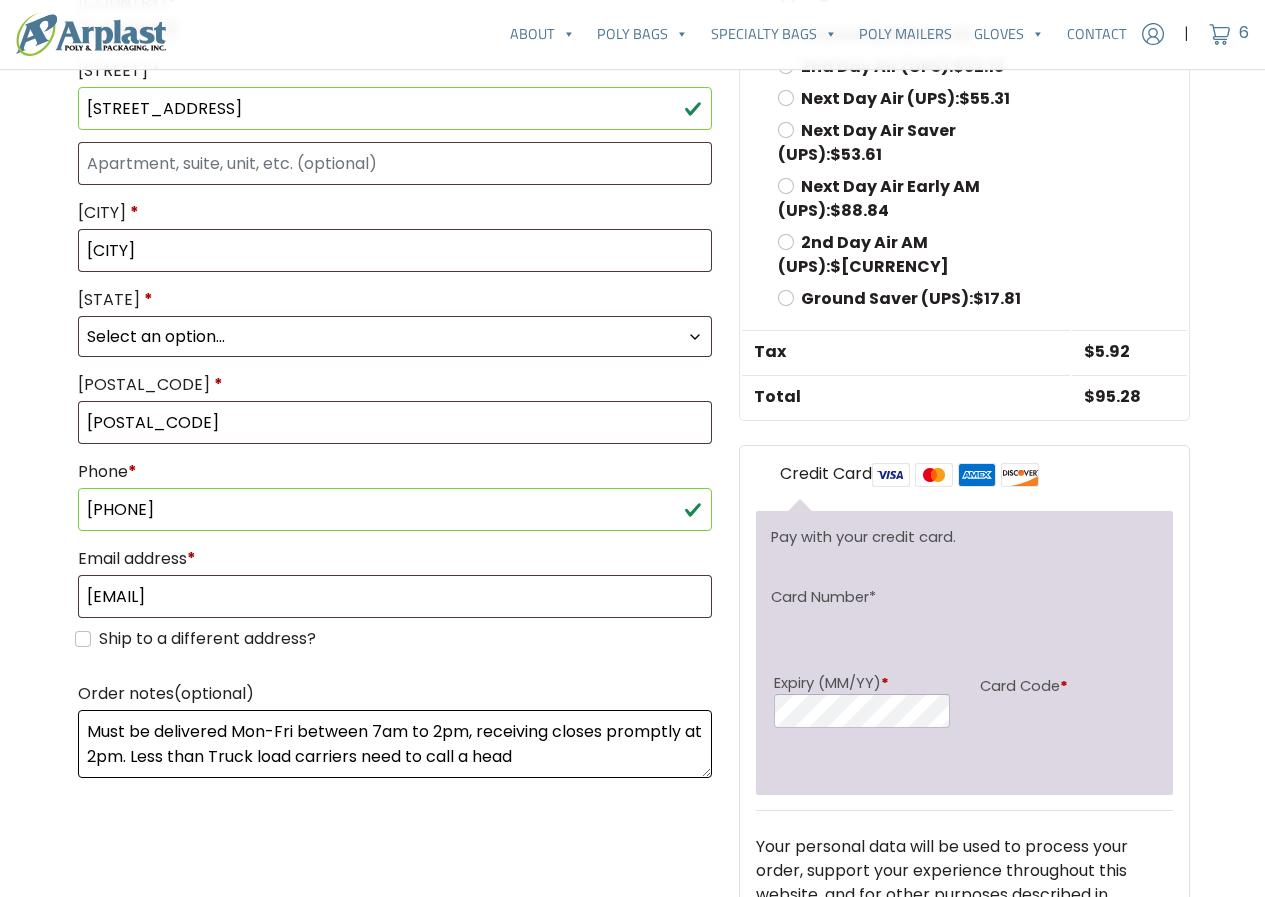 type on "Must be delivered Mon-Fri between 7am to 2pm, receiving closes promptly at 2pm. Less than Truck load carriers need to call a head" 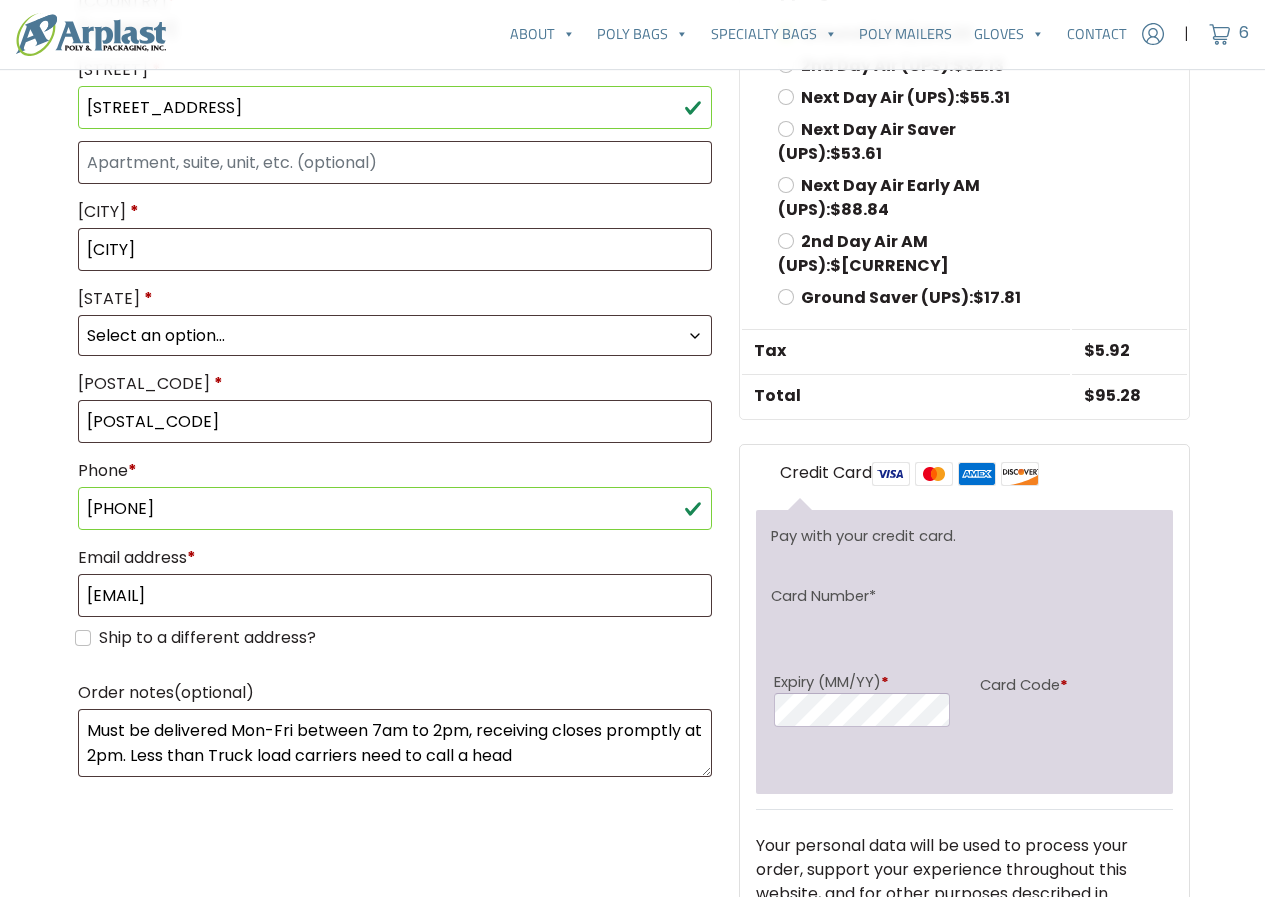 scroll, scrollTop: 1000, scrollLeft: 0, axis: vertical 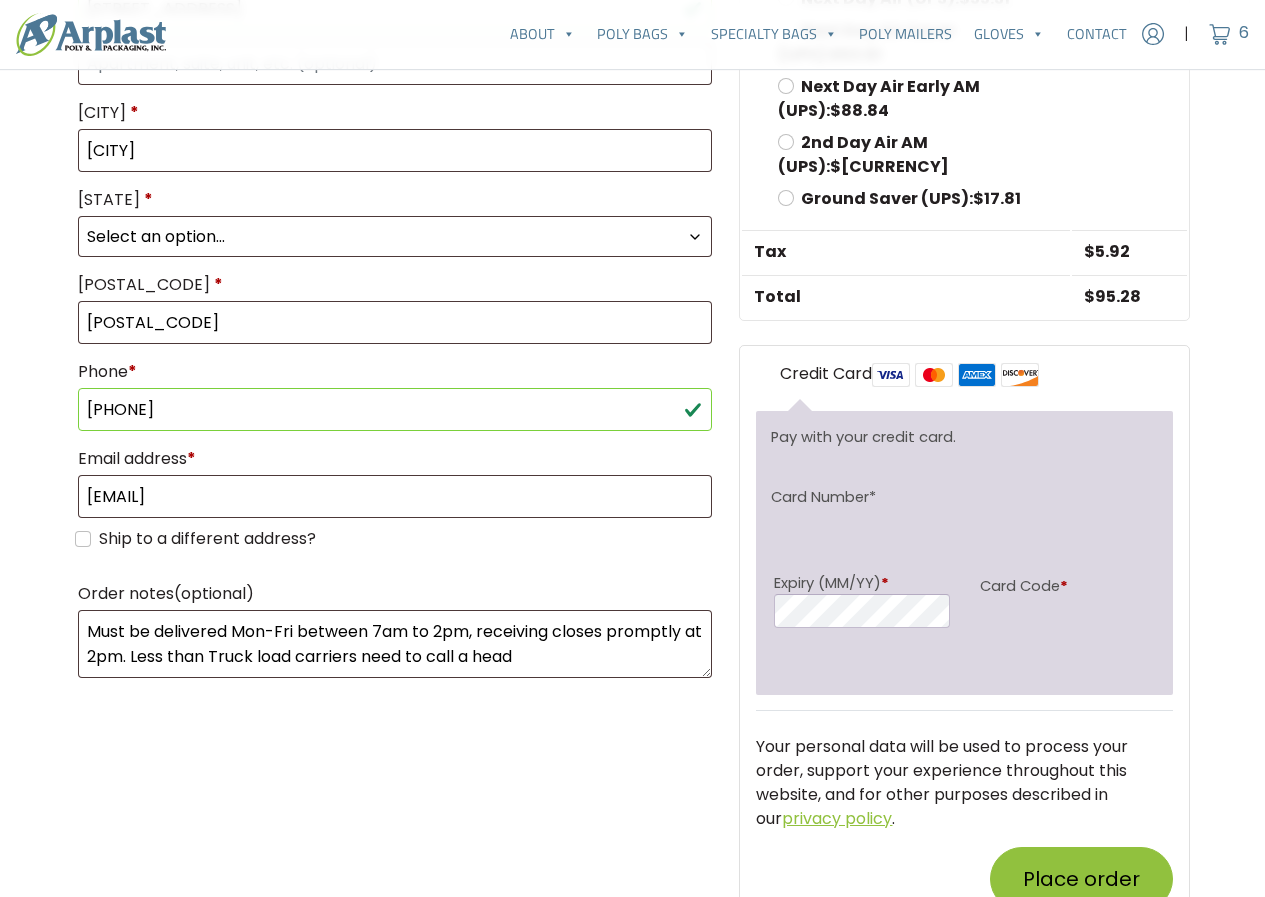 click on "Checkout
Have a coupon?  Click here to enter your code
If you have a coupon code, please apply it below.
Apply coupon
Billing details
First name  * Attention to Last name  * Daiven or Brendan Company name  (optional) Ascend Wellness New Jersey Country / Region  * United States (US) Street address   * 24B Munsonhurst Road Apartment, suite, unit, etc.   (optional) Town / City   * Franklin State   * Select an option… Alabama Alaska Arizona Arkansas California Colorado Connecticut Delaware District of Columbia Florida Georgia Hawaii Idaho Illinois Indiana Iowa Kansas Kentucky Louisiana Maine Maryland Massachusetts Michigan Minnesota Mississippi *" at bounding box center [632, 53] 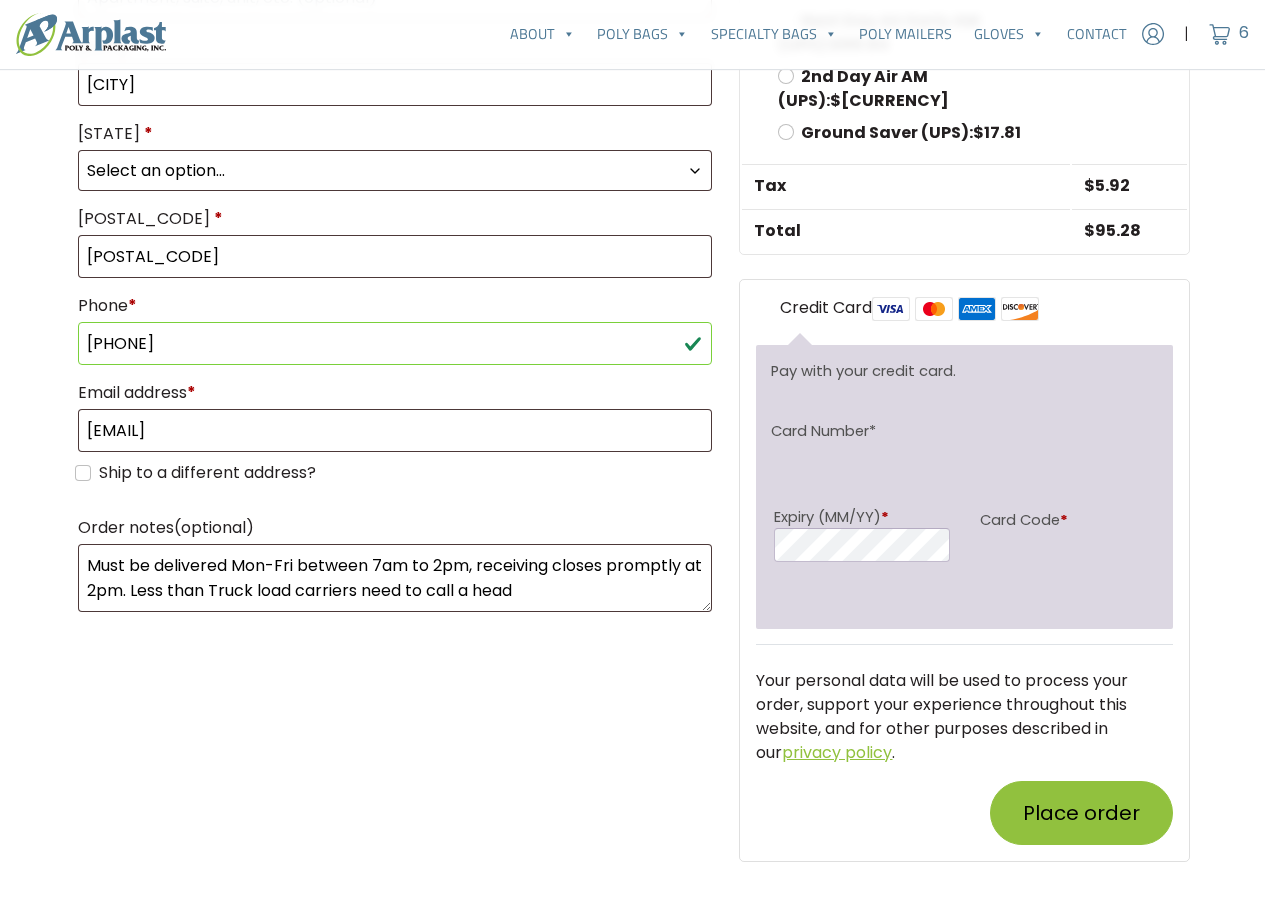 scroll, scrollTop: 1100, scrollLeft: 0, axis: vertical 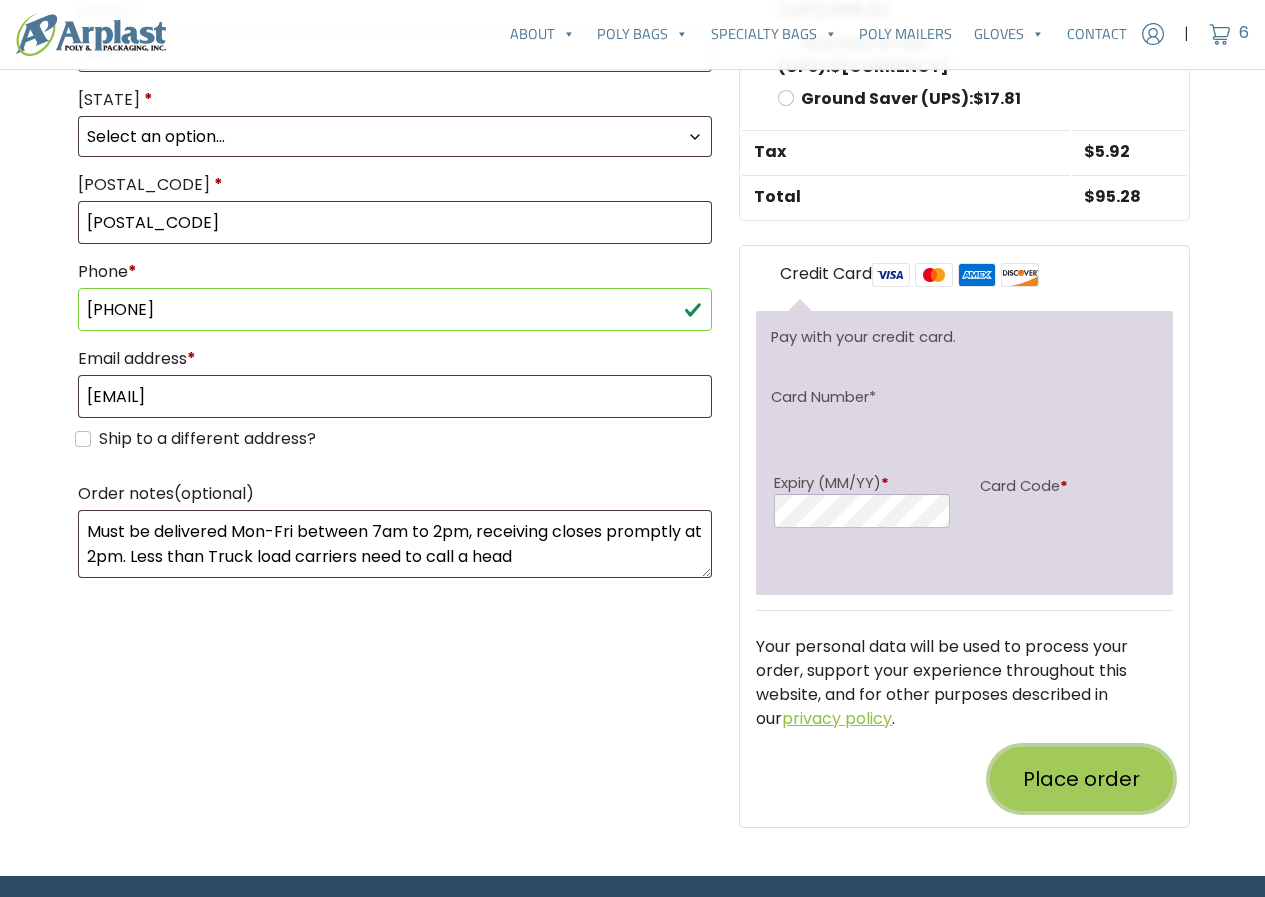 click on "Place order" at bounding box center (1081, 779) 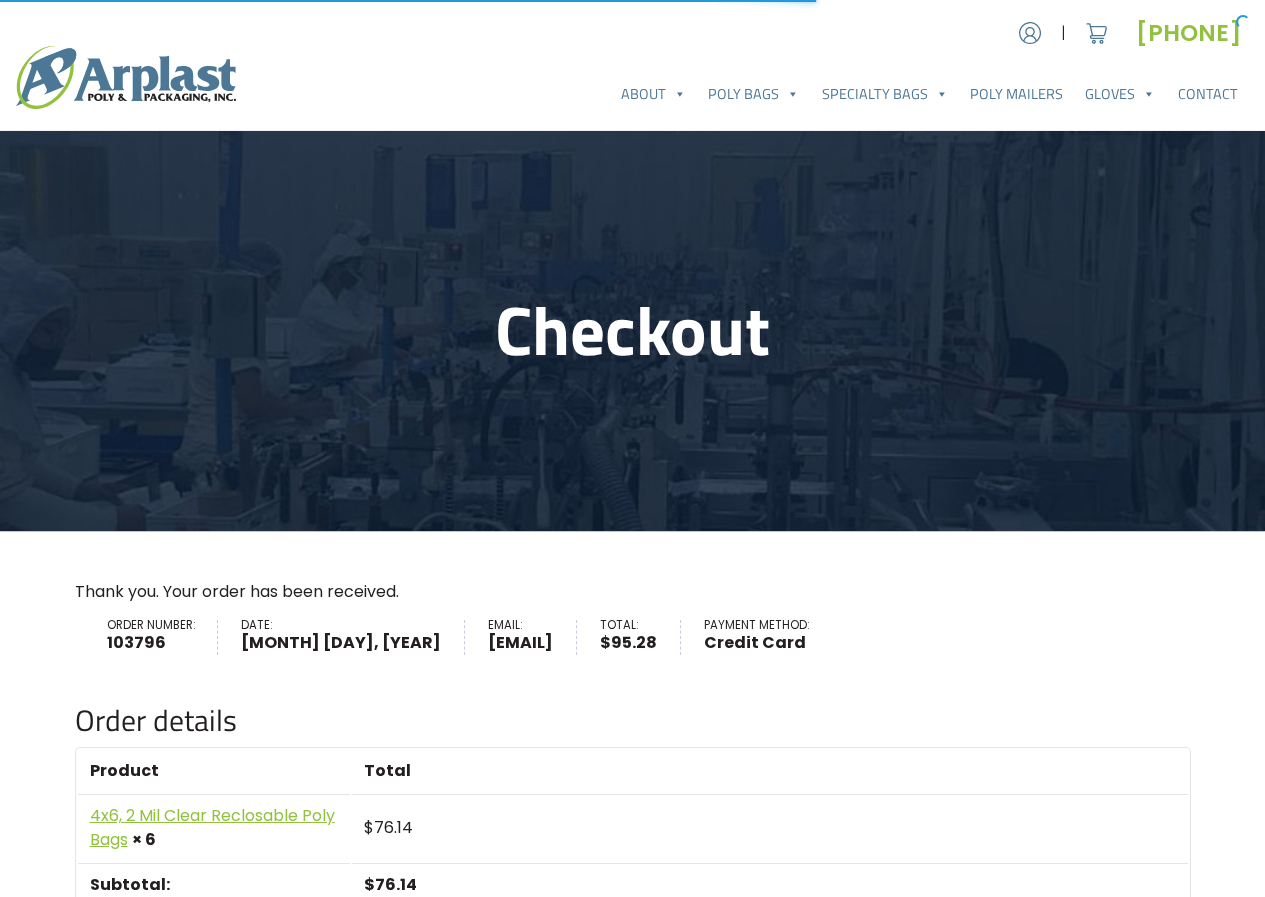 scroll, scrollTop: 0, scrollLeft: 0, axis: both 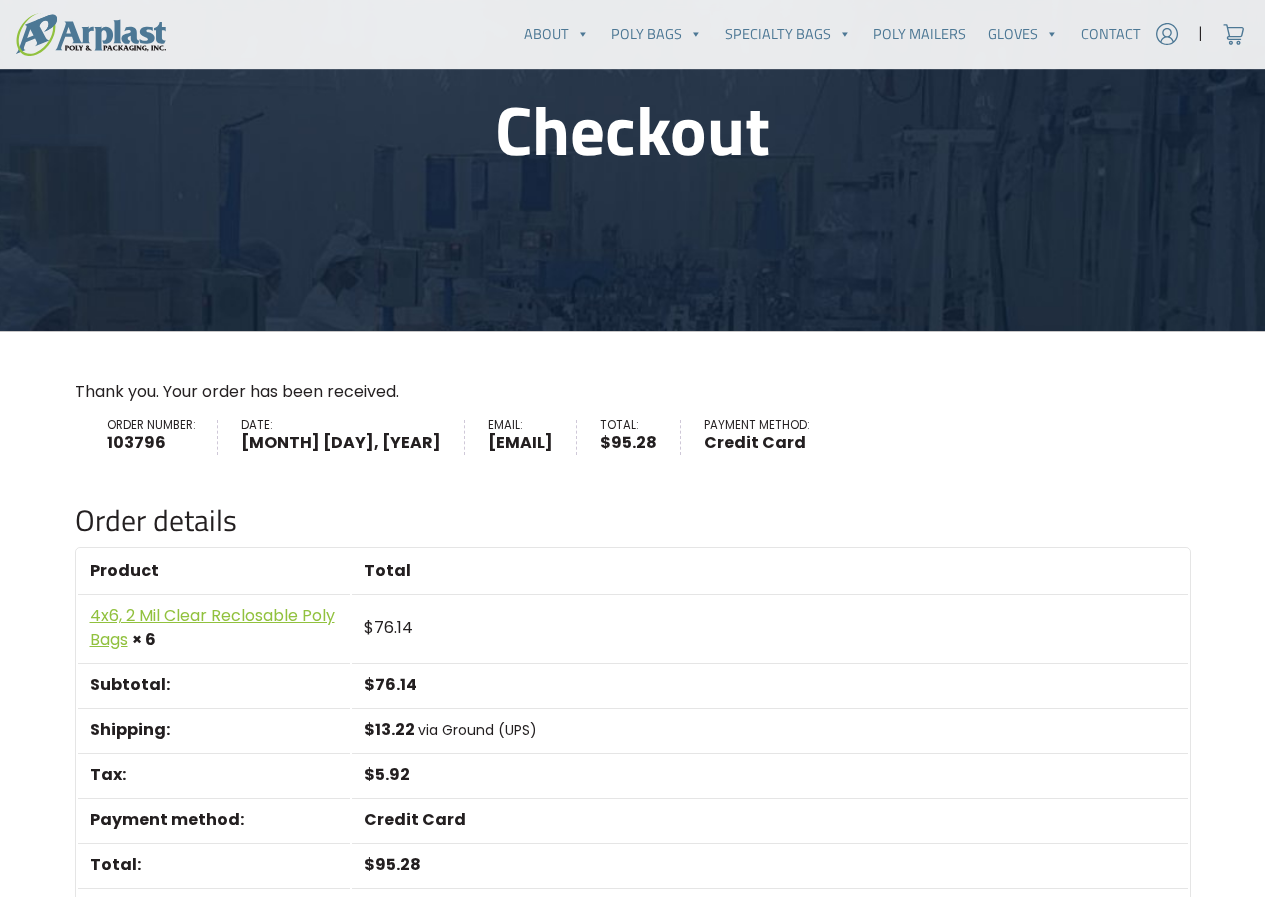 click on "103796" at bounding box center [151, 443] 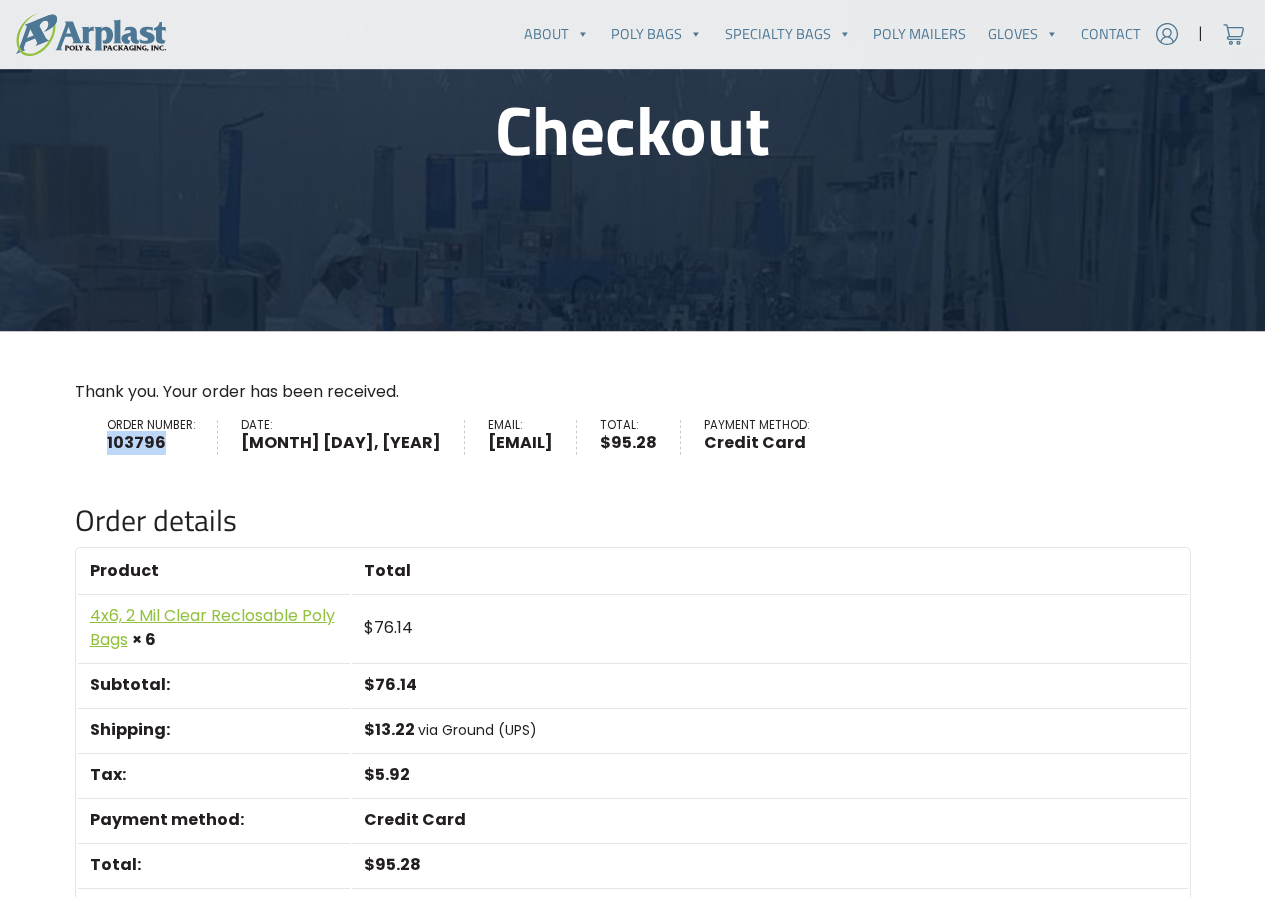 click on "103796" at bounding box center [151, 443] 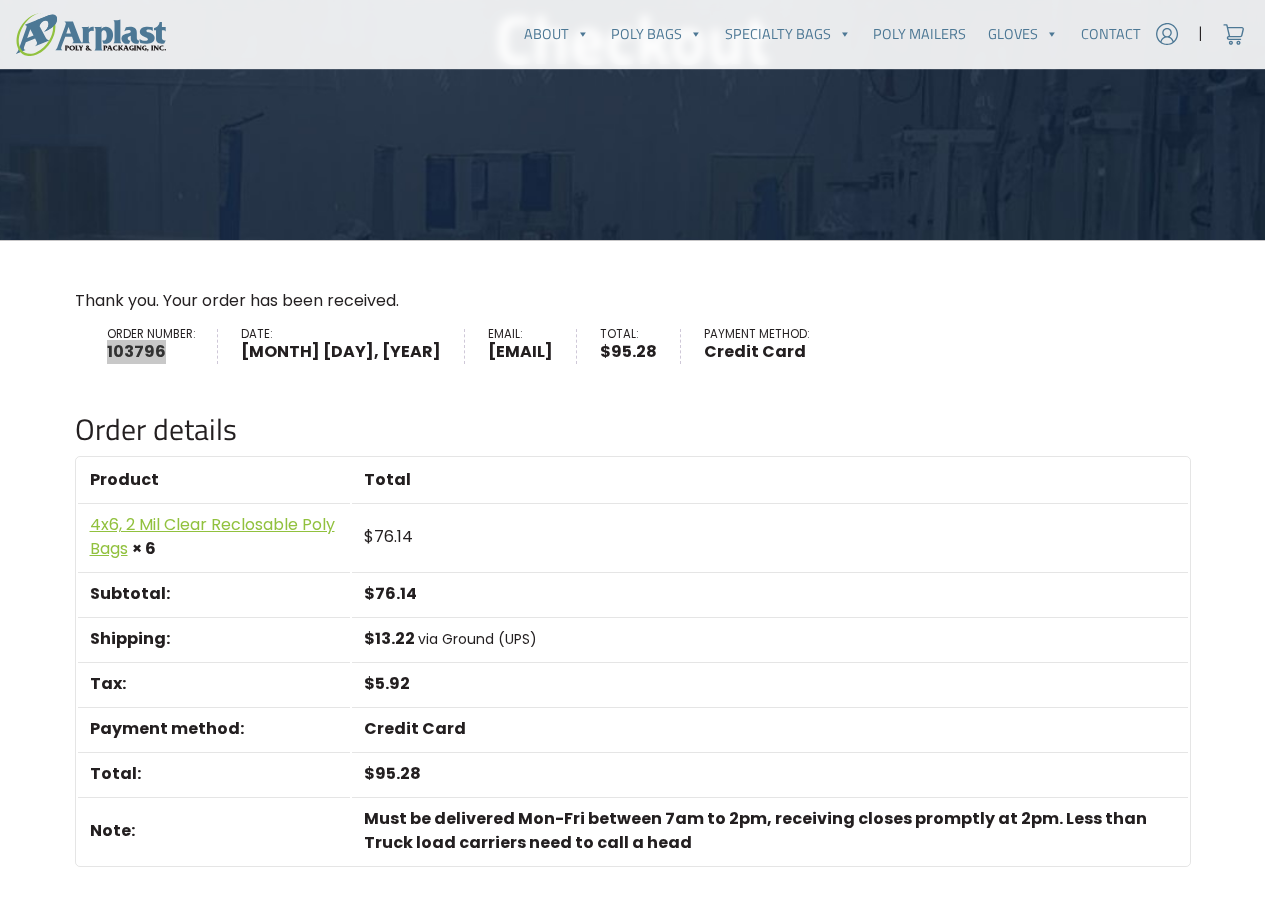 scroll, scrollTop: 290, scrollLeft: 0, axis: vertical 